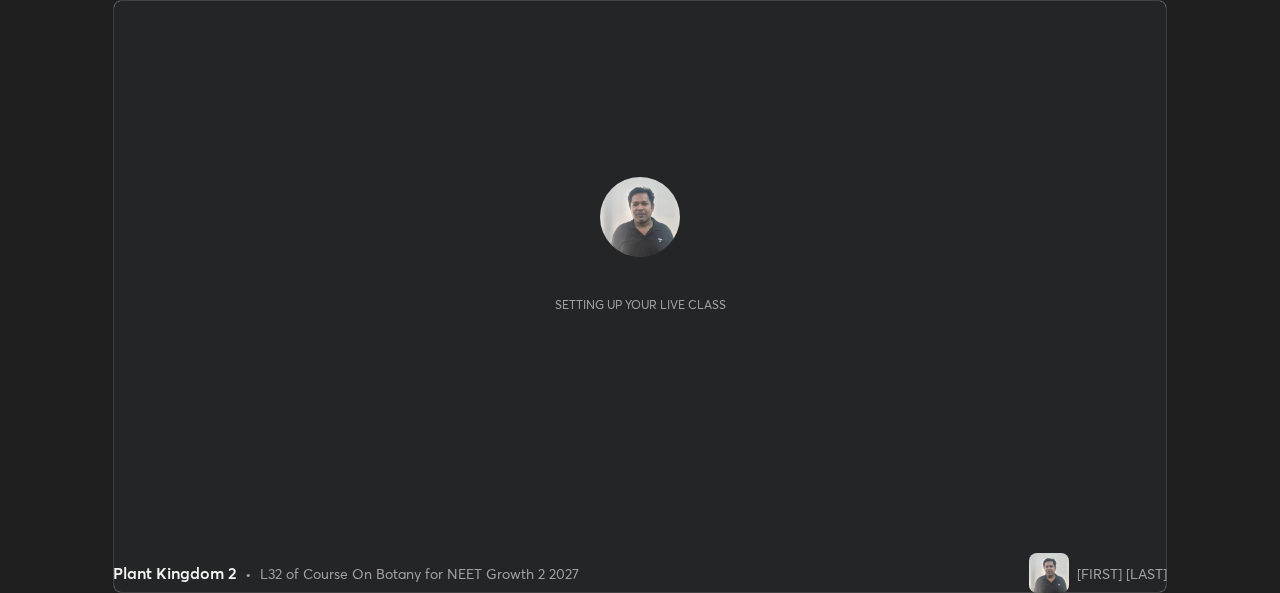 scroll, scrollTop: 0, scrollLeft: 0, axis: both 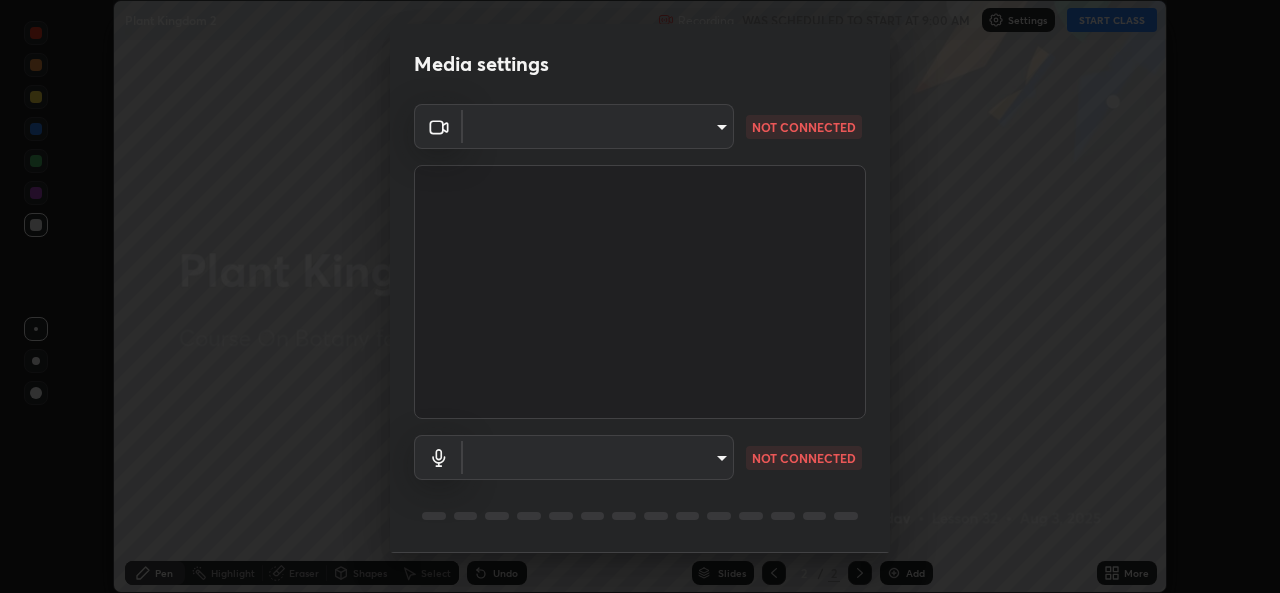 type on "a434b0bb675b4afe23526f72caf62f20b8336972c3250352fa126fe46eaa8015" 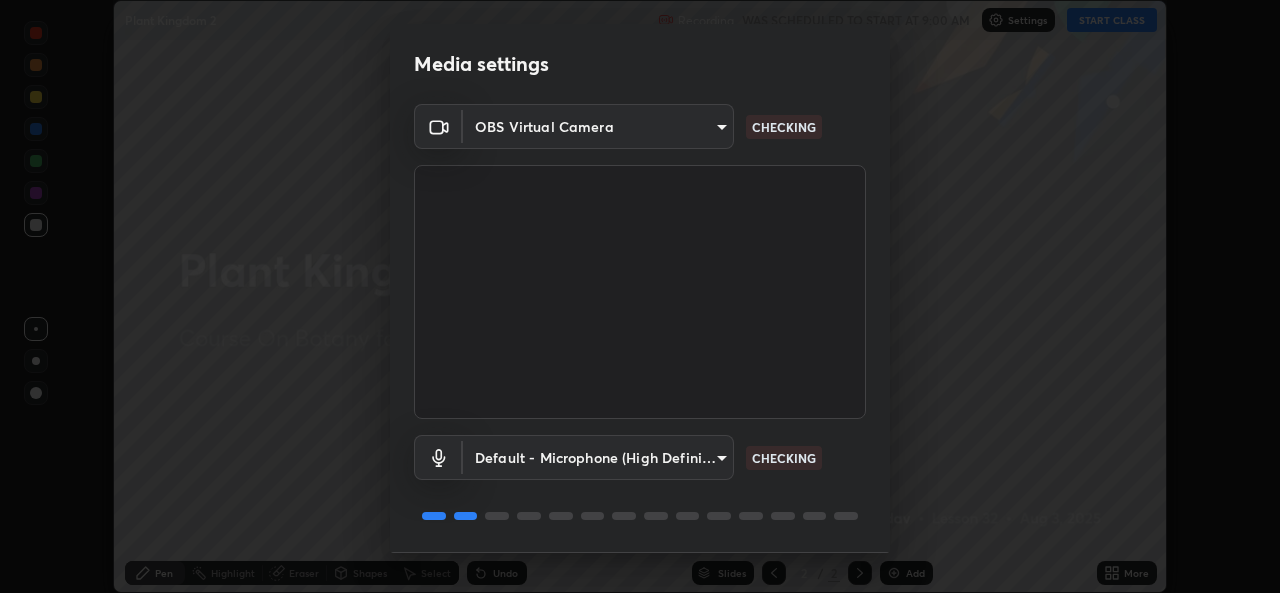 scroll, scrollTop: 63, scrollLeft: 0, axis: vertical 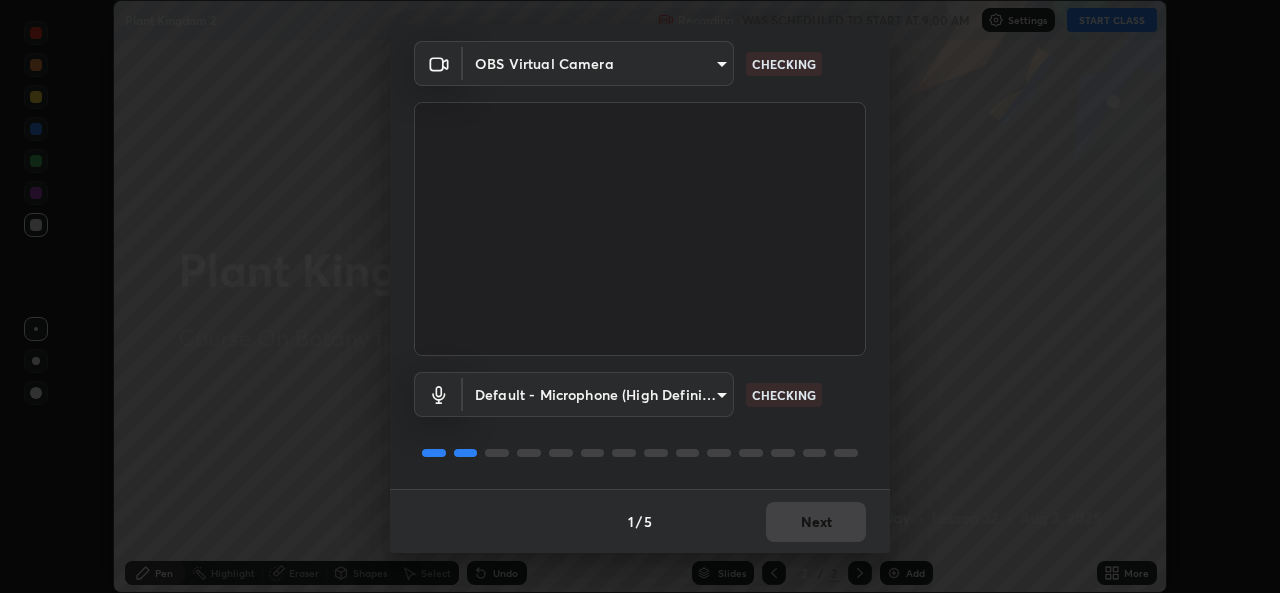 click at bounding box center (640, 229) 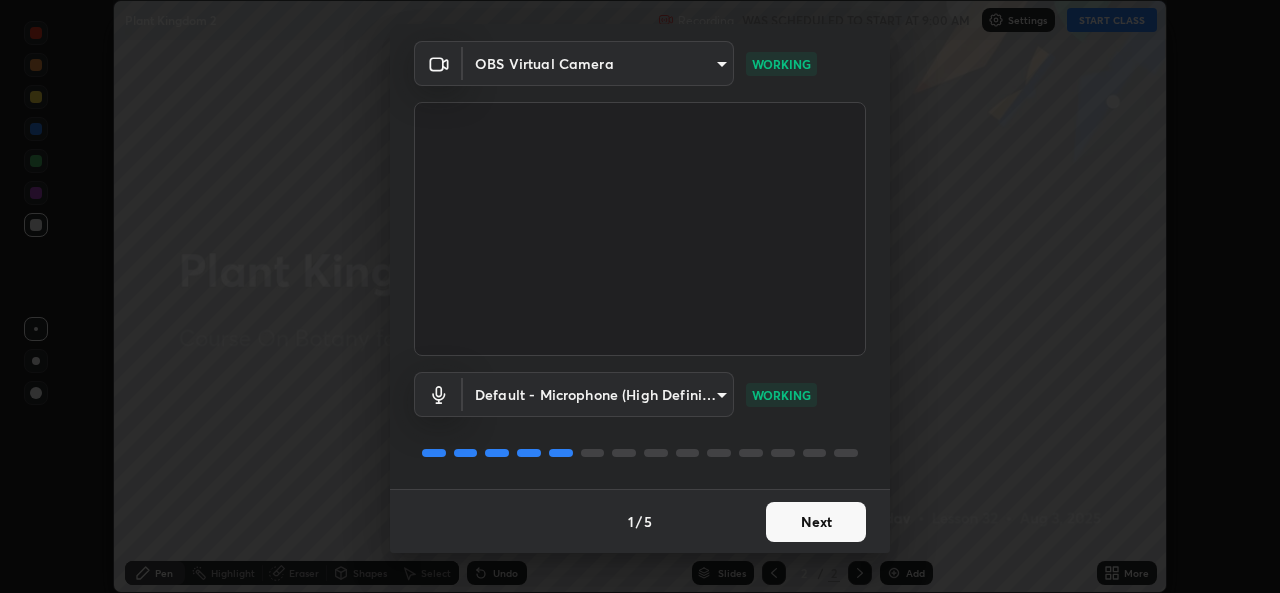 click on "Next" at bounding box center [816, 522] 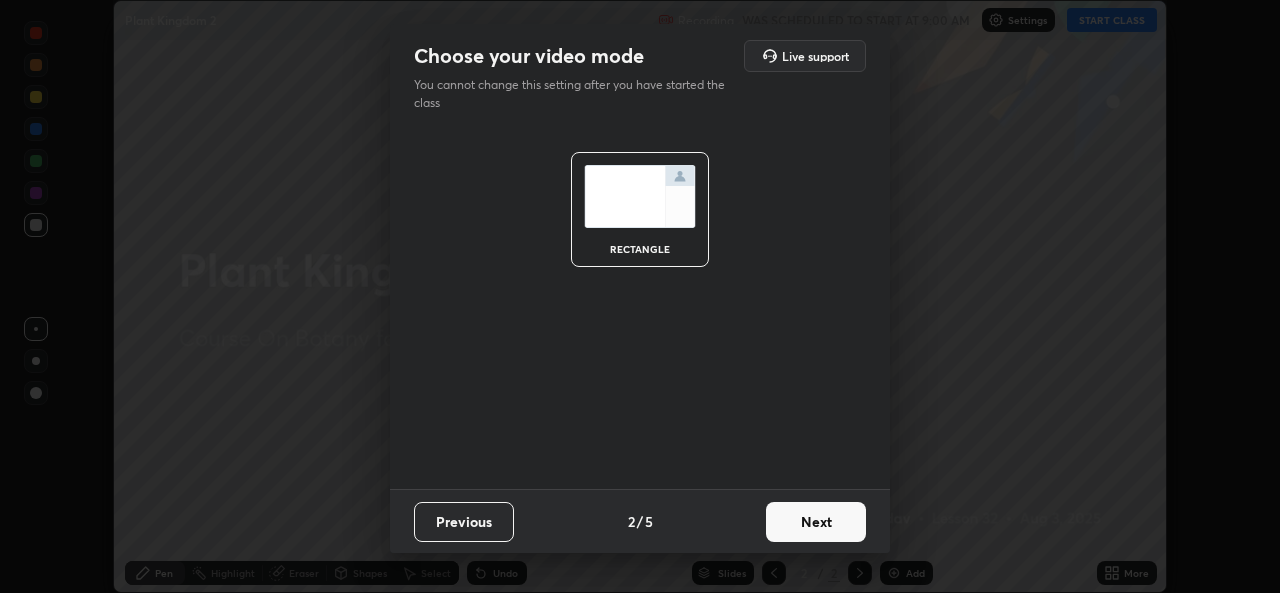 scroll, scrollTop: 0, scrollLeft: 0, axis: both 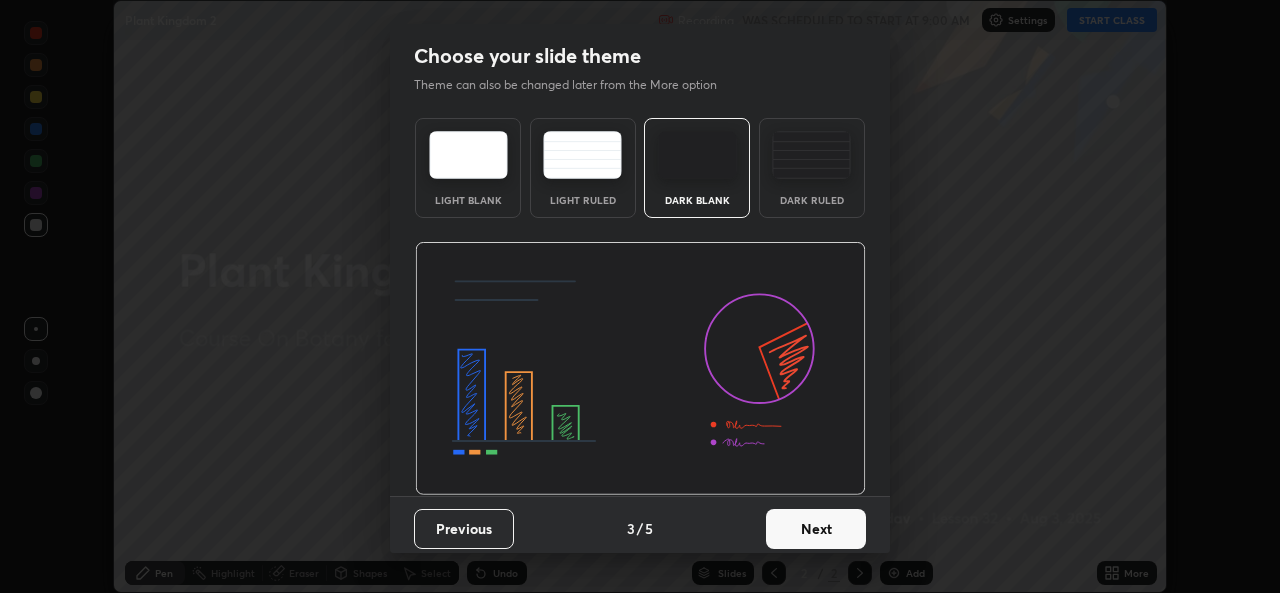 click on "Next" at bounding box center (816, 529) 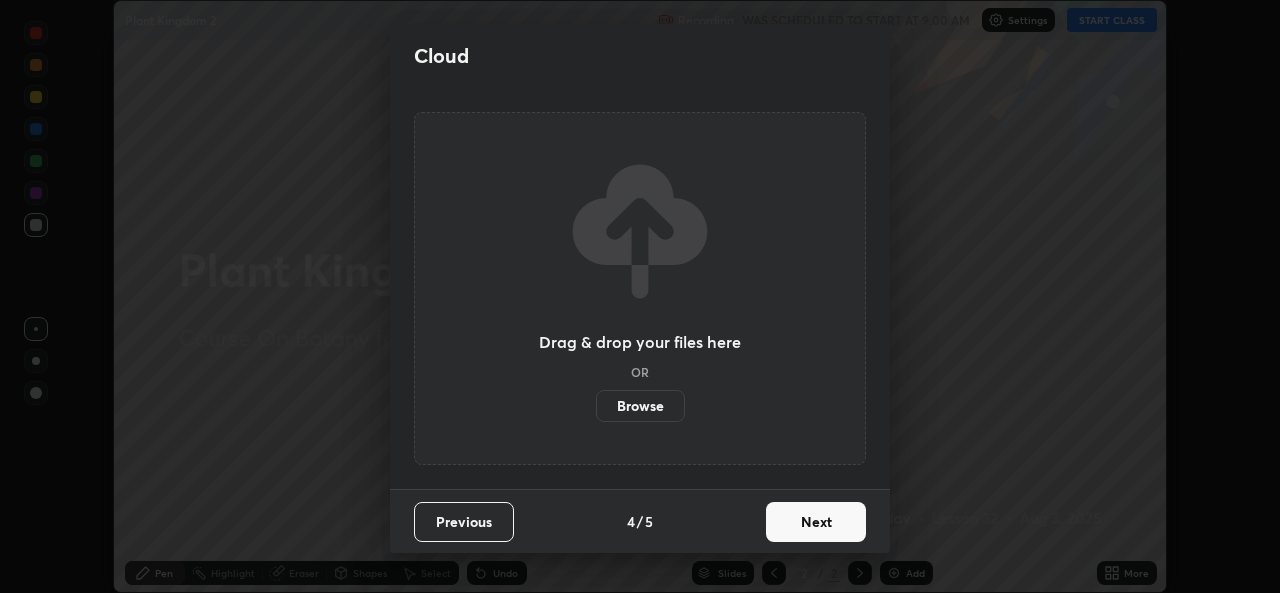 click on "Next" at bounding box center (816, 522) 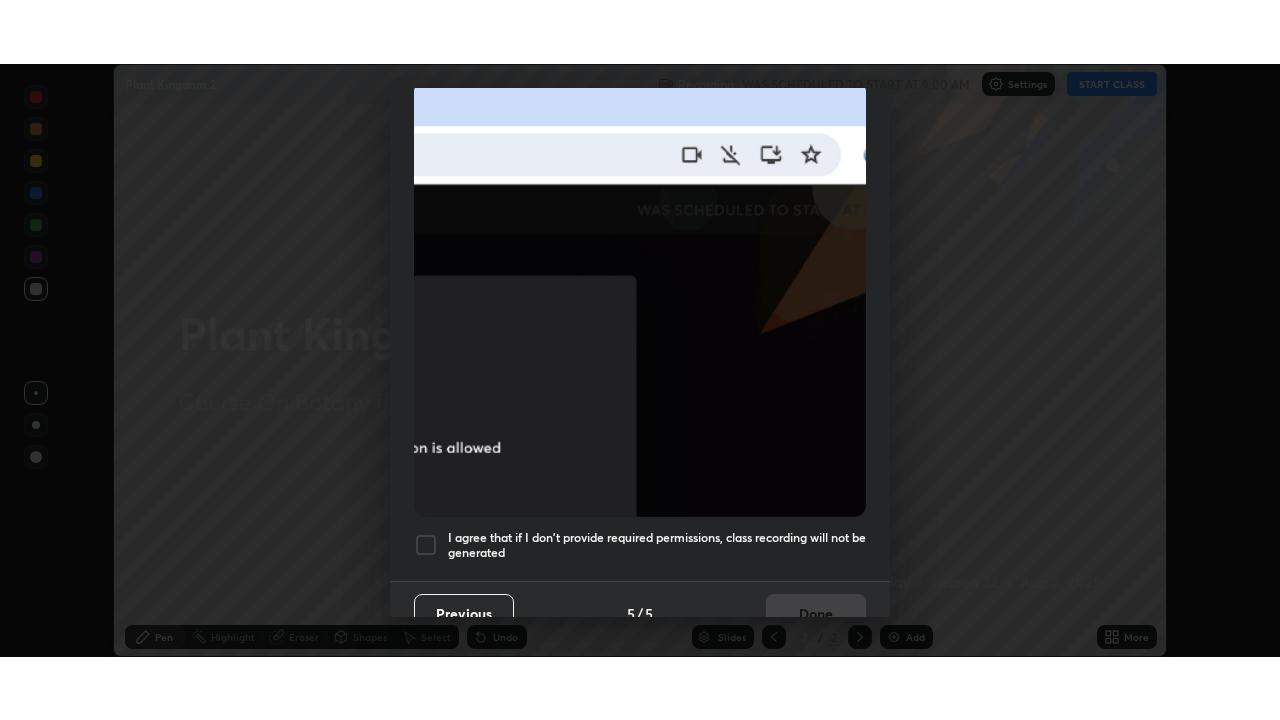 scroll, scrollTop: 454, scrollLeft: 0, axis: vertical 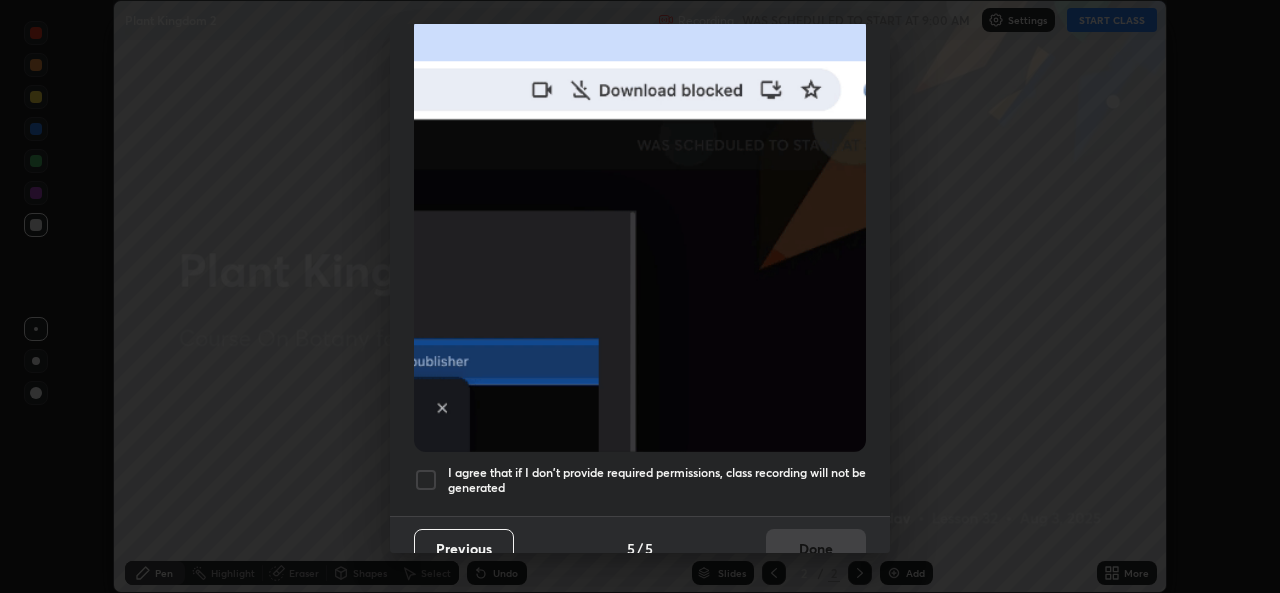 click on "I agree that if I don't provide required permissions, class recording will not be generated" at bounding box center [657, 480] 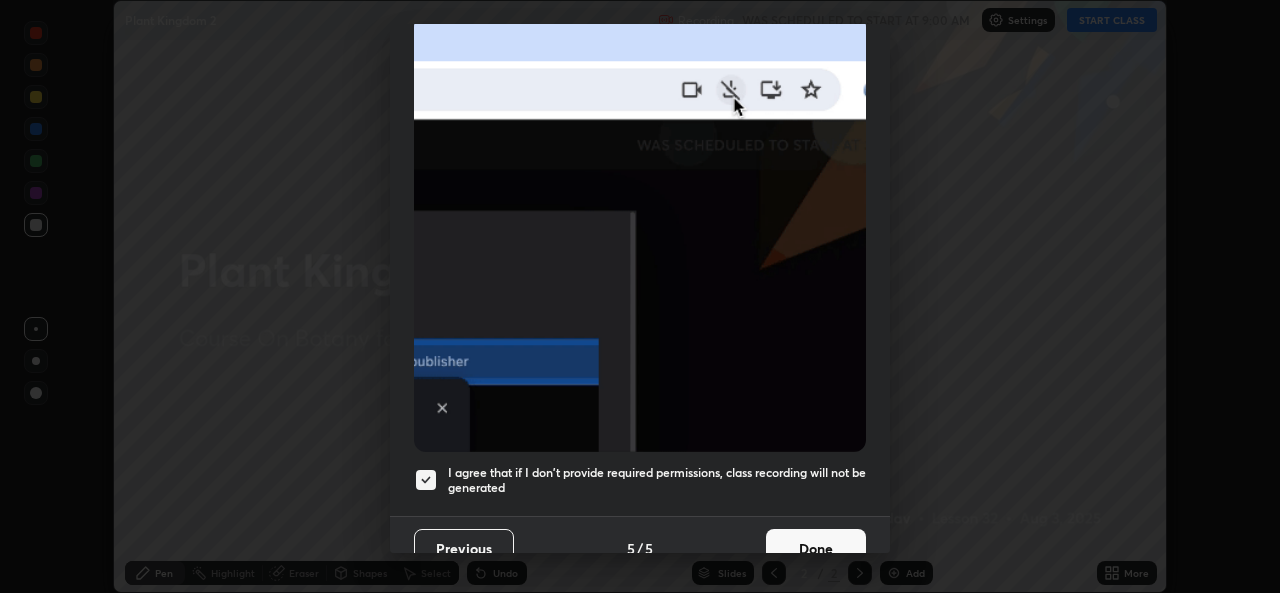 click on "Done" at bounding box center [816, 549] 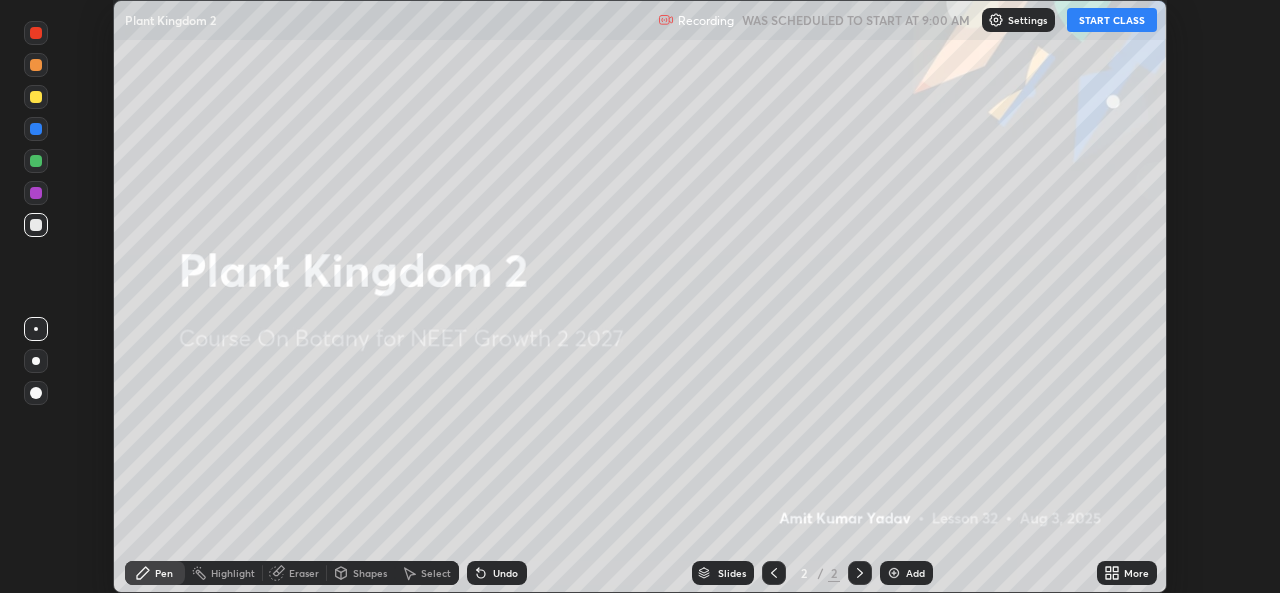 click on "START CLASS" at bounding box center [1112, 20] 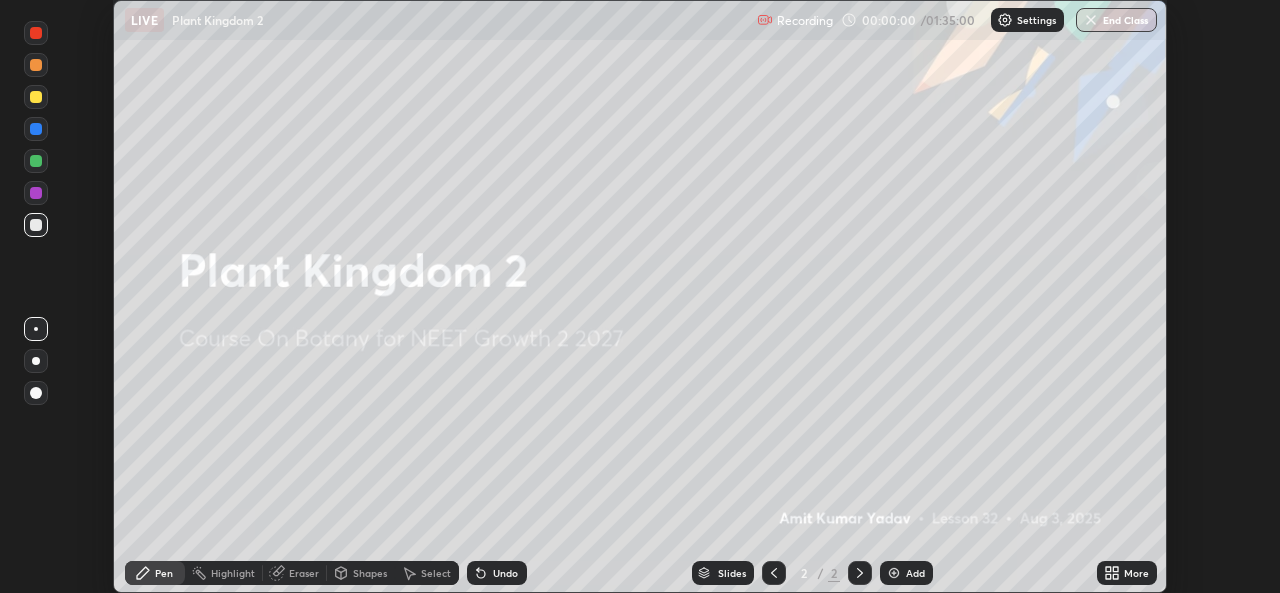 click on "More" at bounding box center [1127, 573] 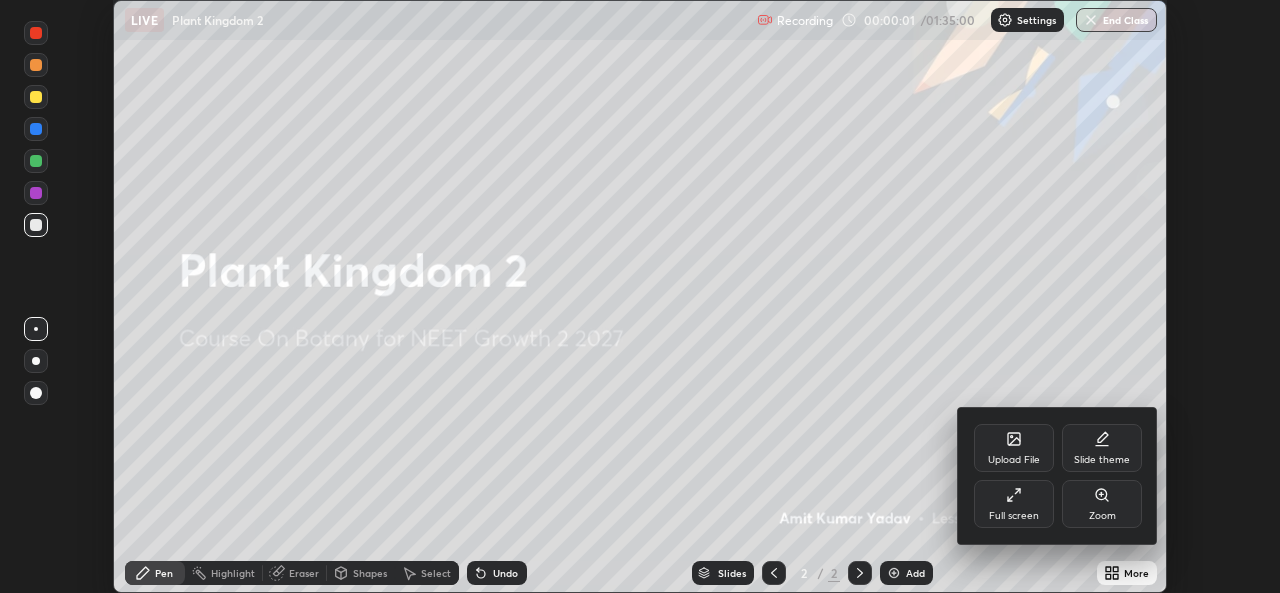 click at bounding box center (640, 296) 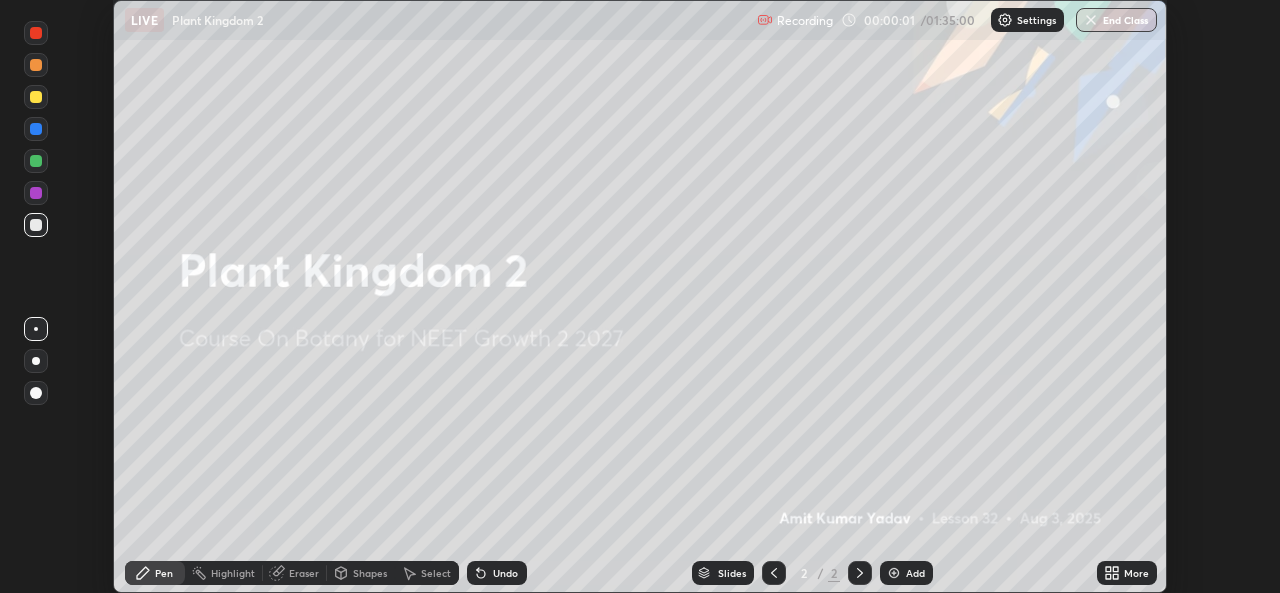 click on "More" at bounding box center (1136, 573) 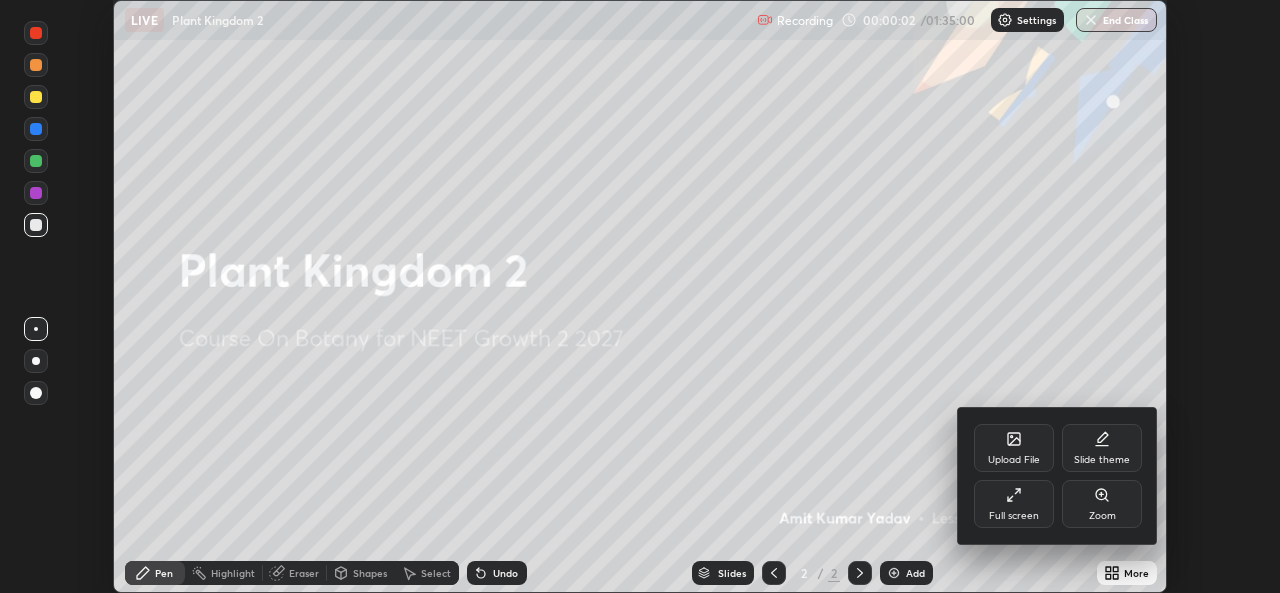 click on "Full screen" at bounding box center [1014, 504] 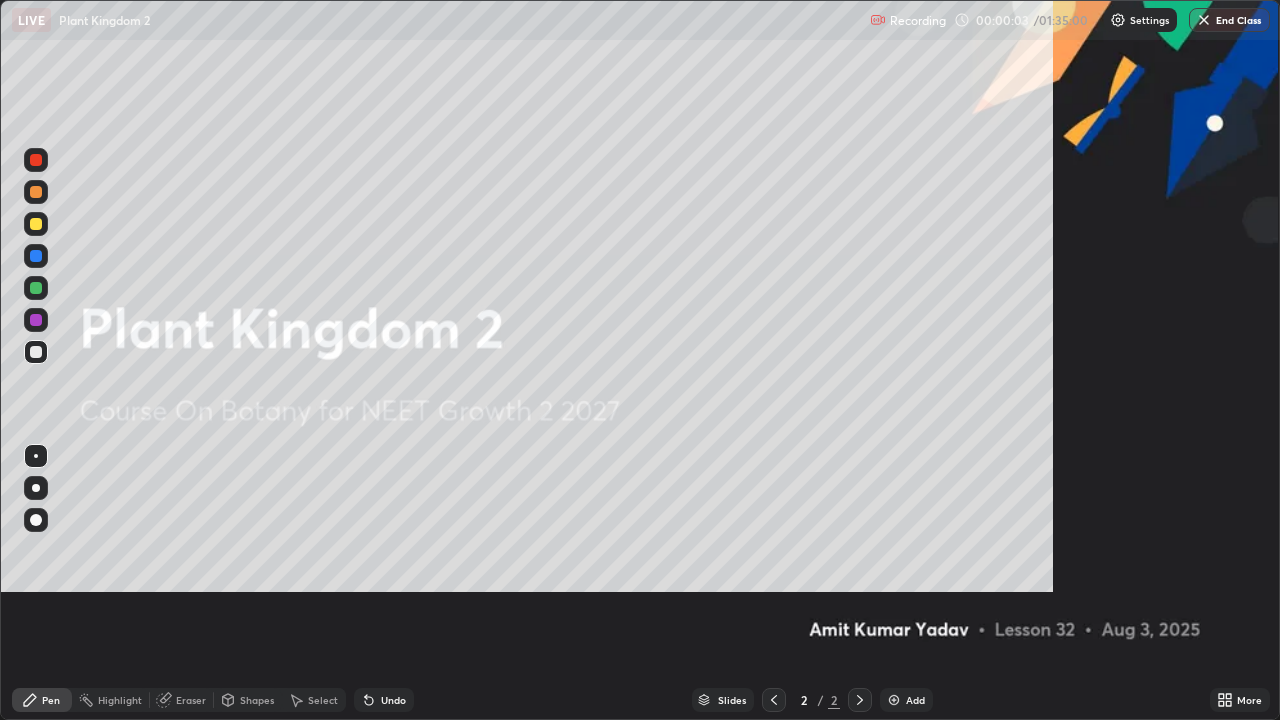 scroll, scrollTop: 99280, scrollLeft: 98720, axis: both 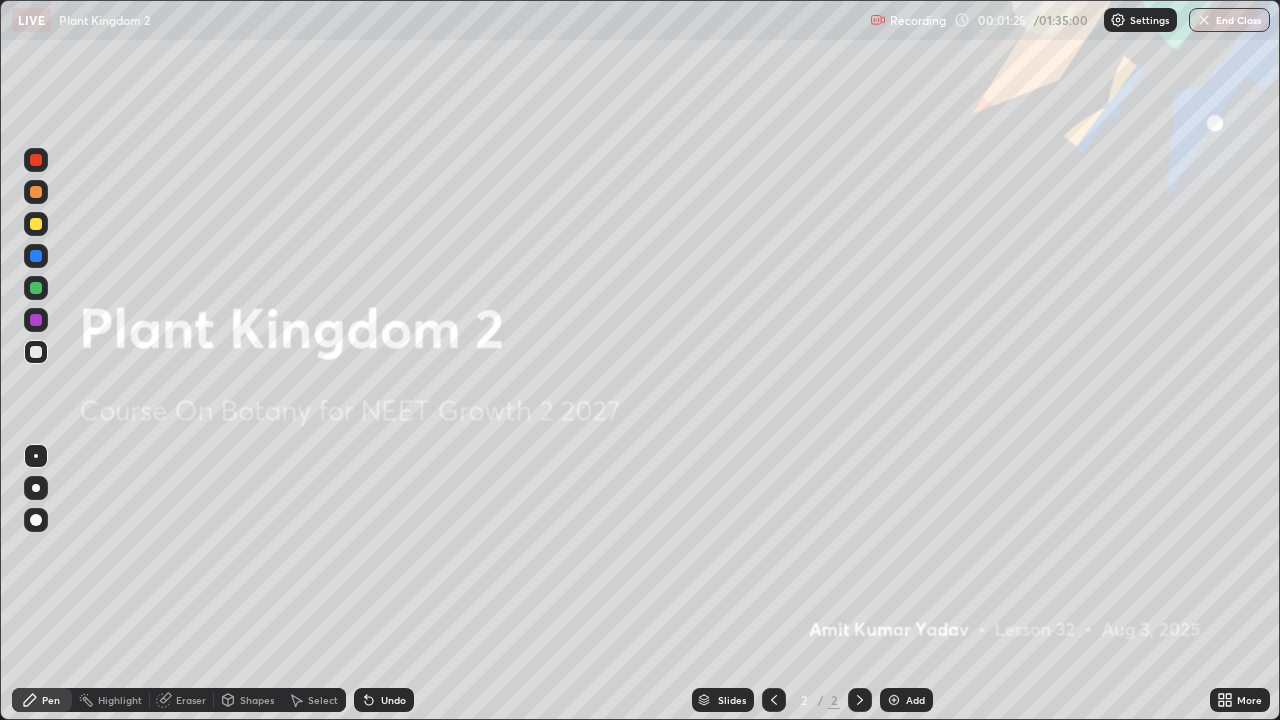 click on "Add" at bounding box center [906, 700] 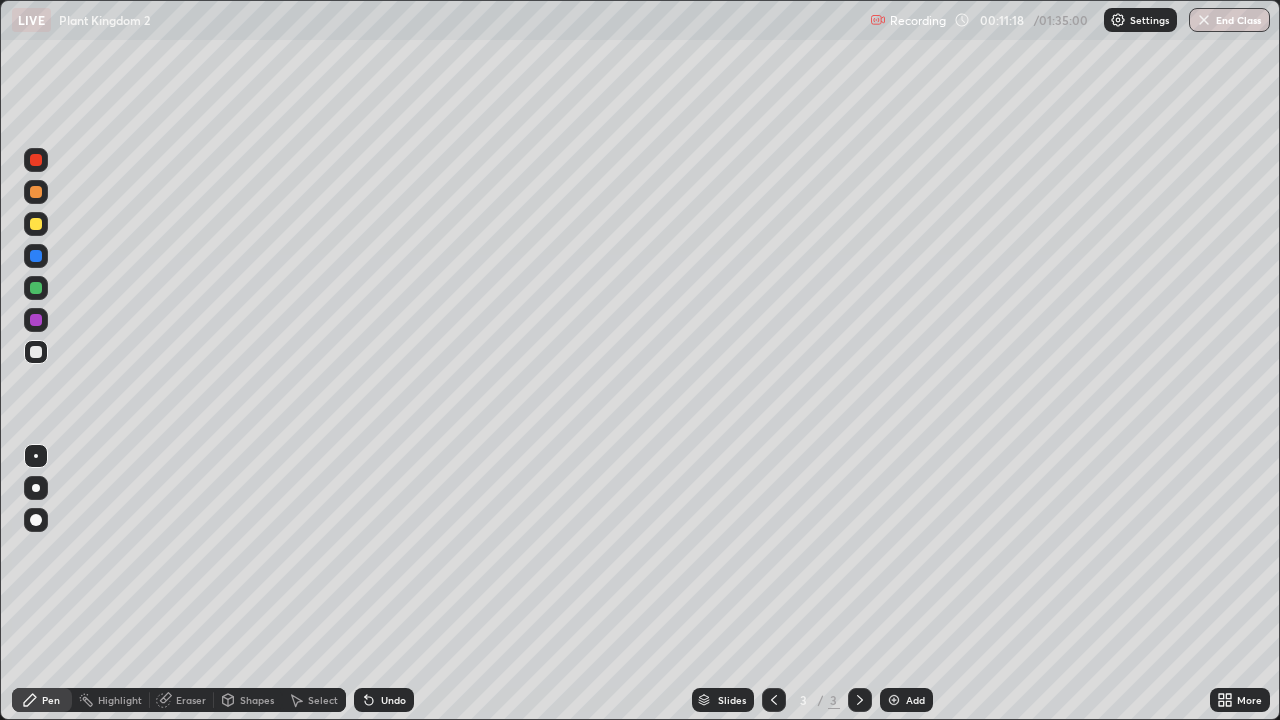 click on "Undo" at bounding box center (384, 700) 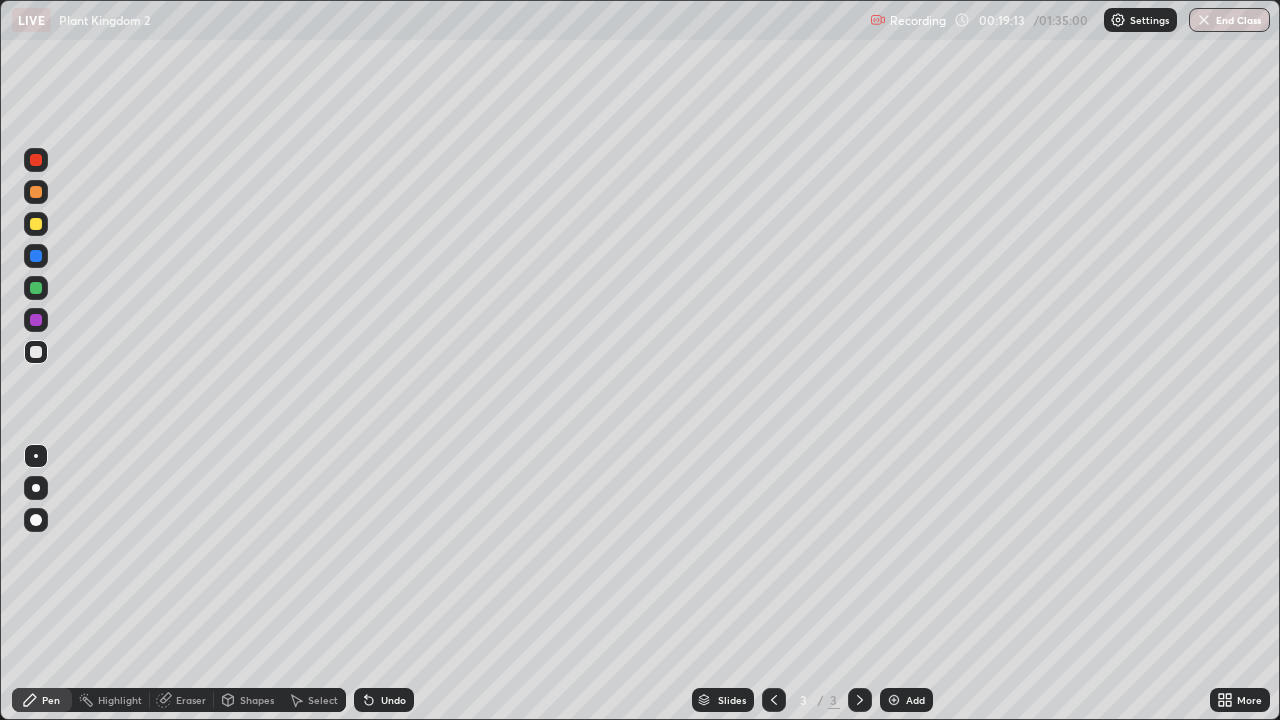 click on "Add" at bounding box center (906, 700) 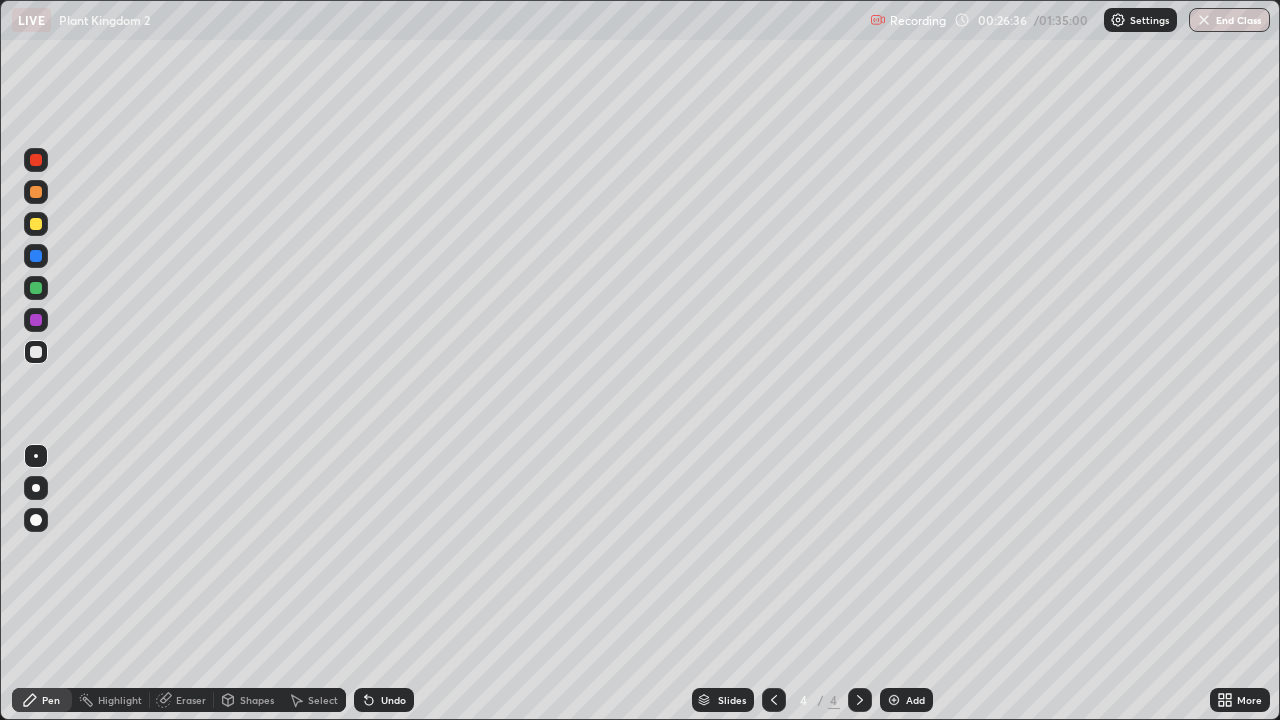 click on "Eraser" at bounding box center [191, 700] 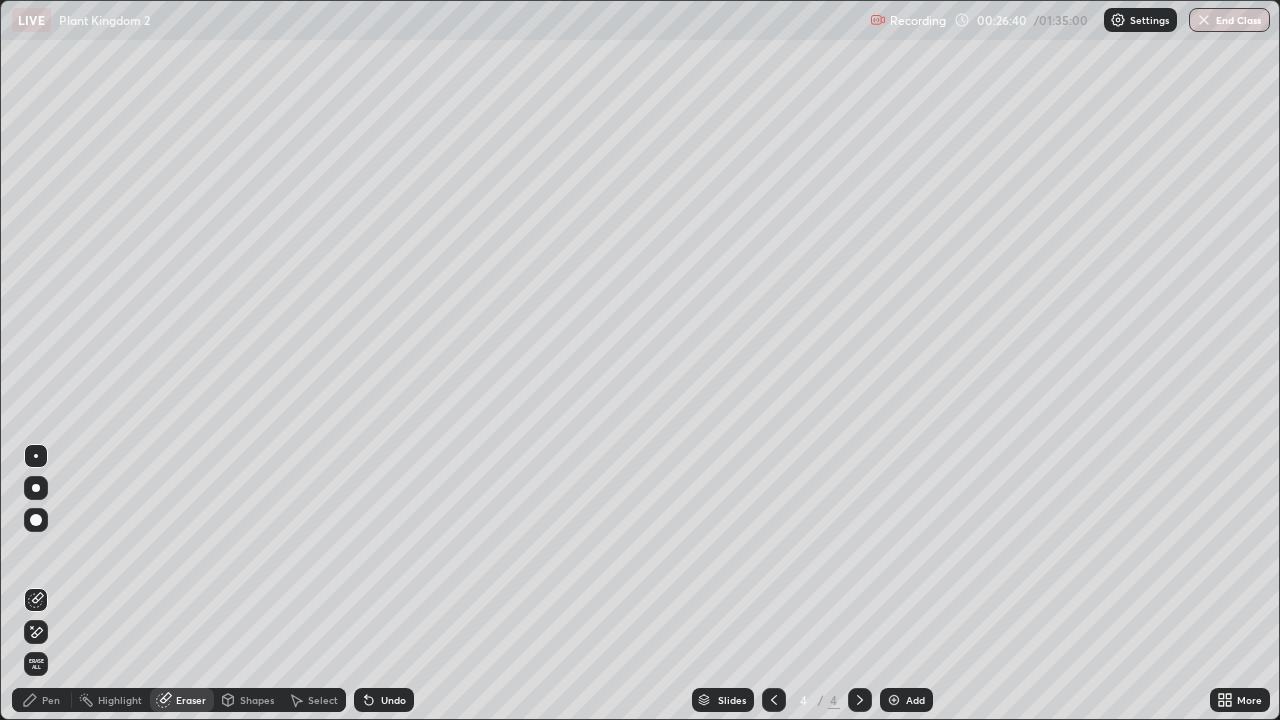 click on "Pen" at bounding box center [51, 700] 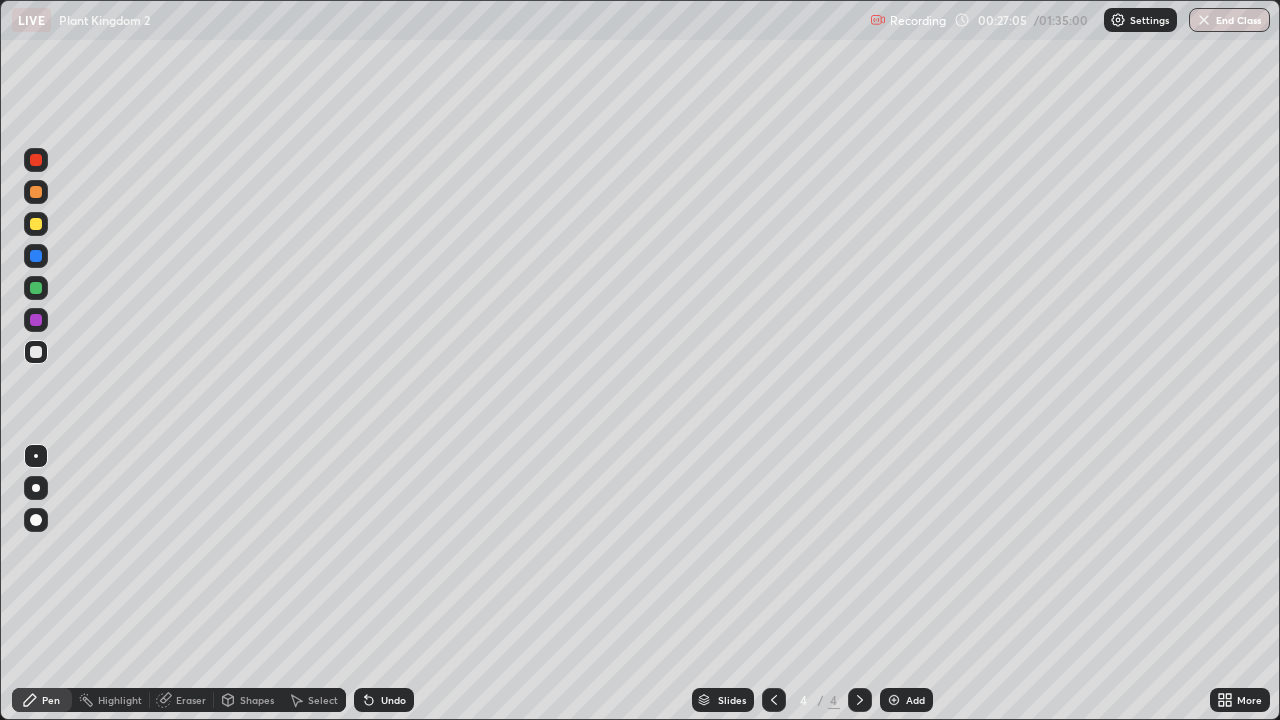 click on "Undo" at bounding box center [384, 700] 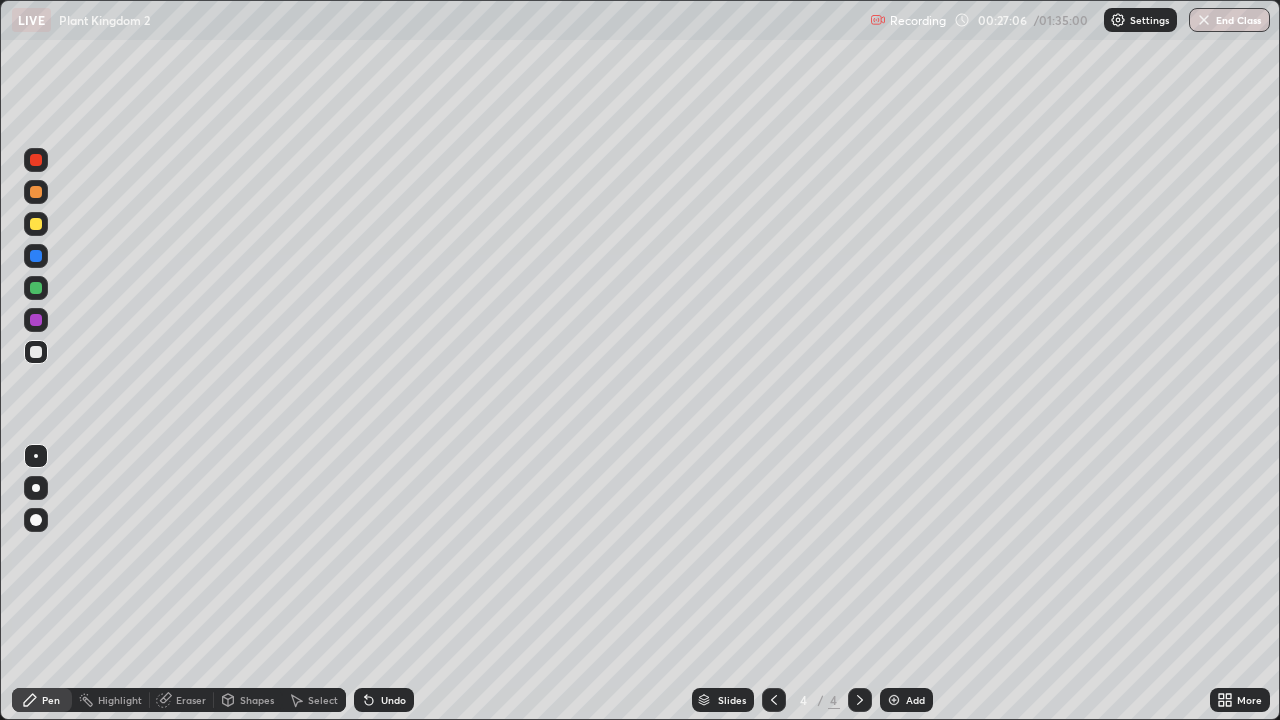 click on "Undo" at bounding box center (393, 700) 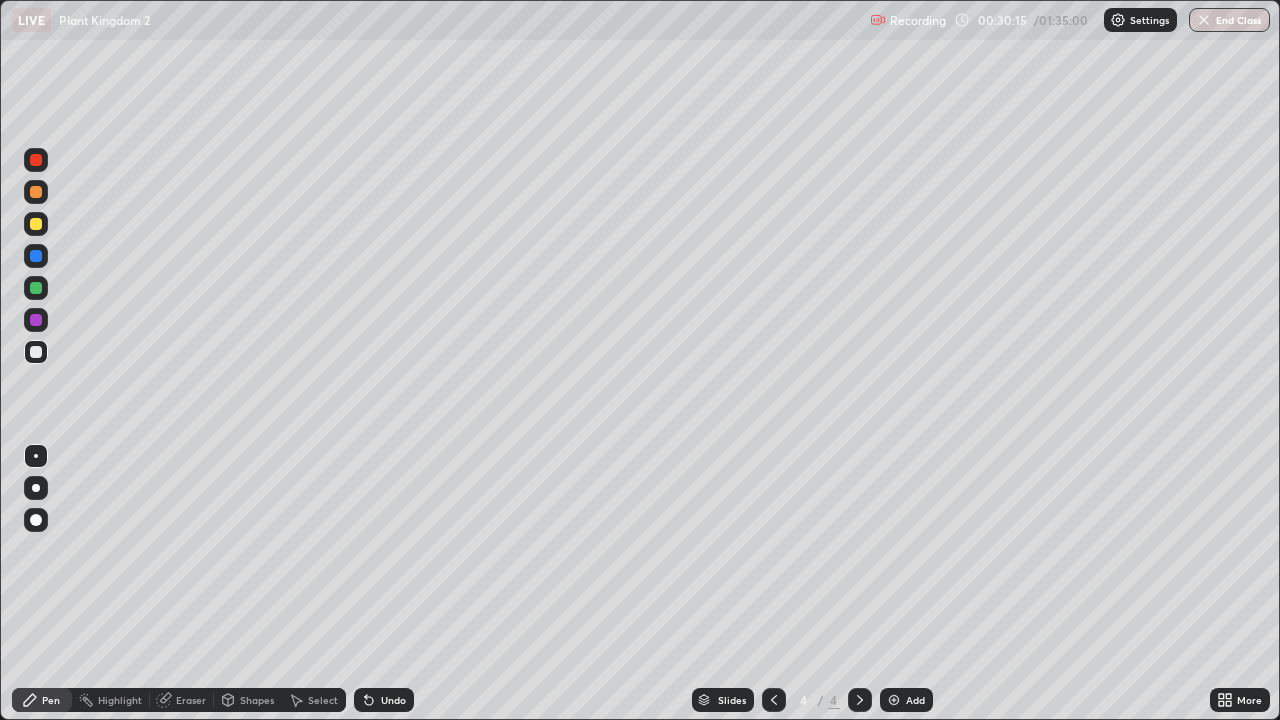 click on "Undo" at bounding box center [393, 700] 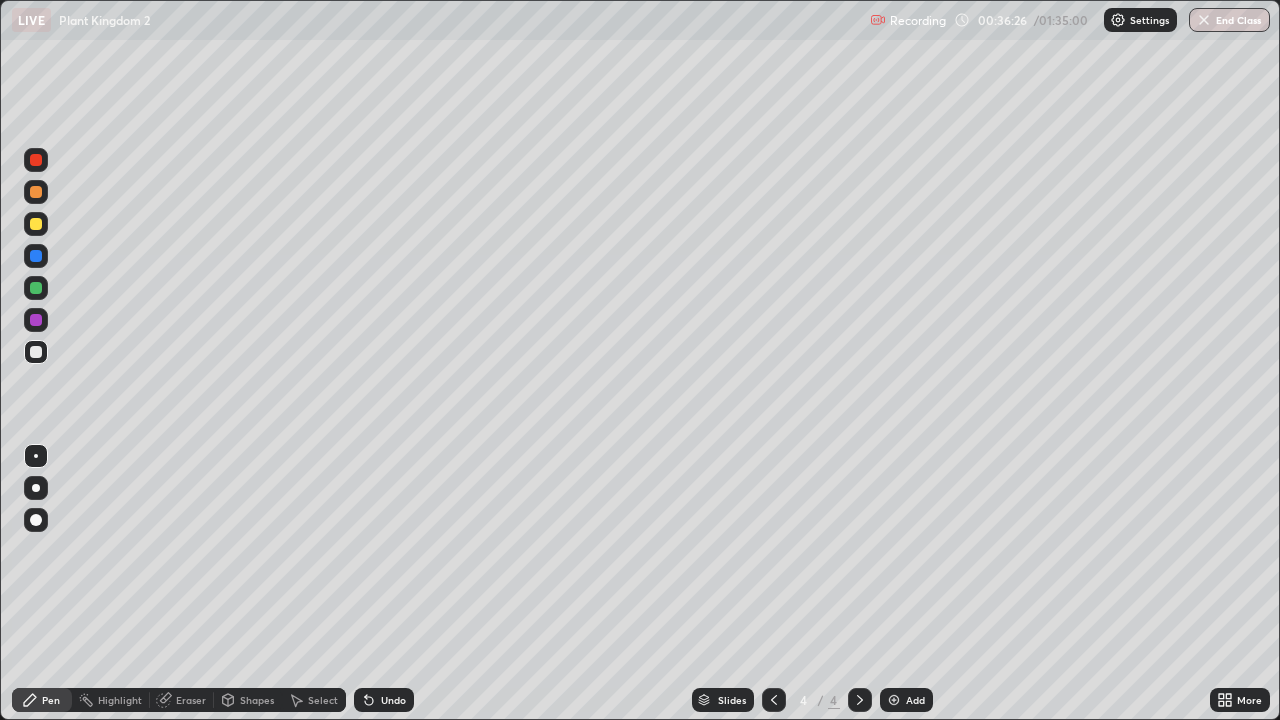 click on "Add" at bounding box center [906, 700] 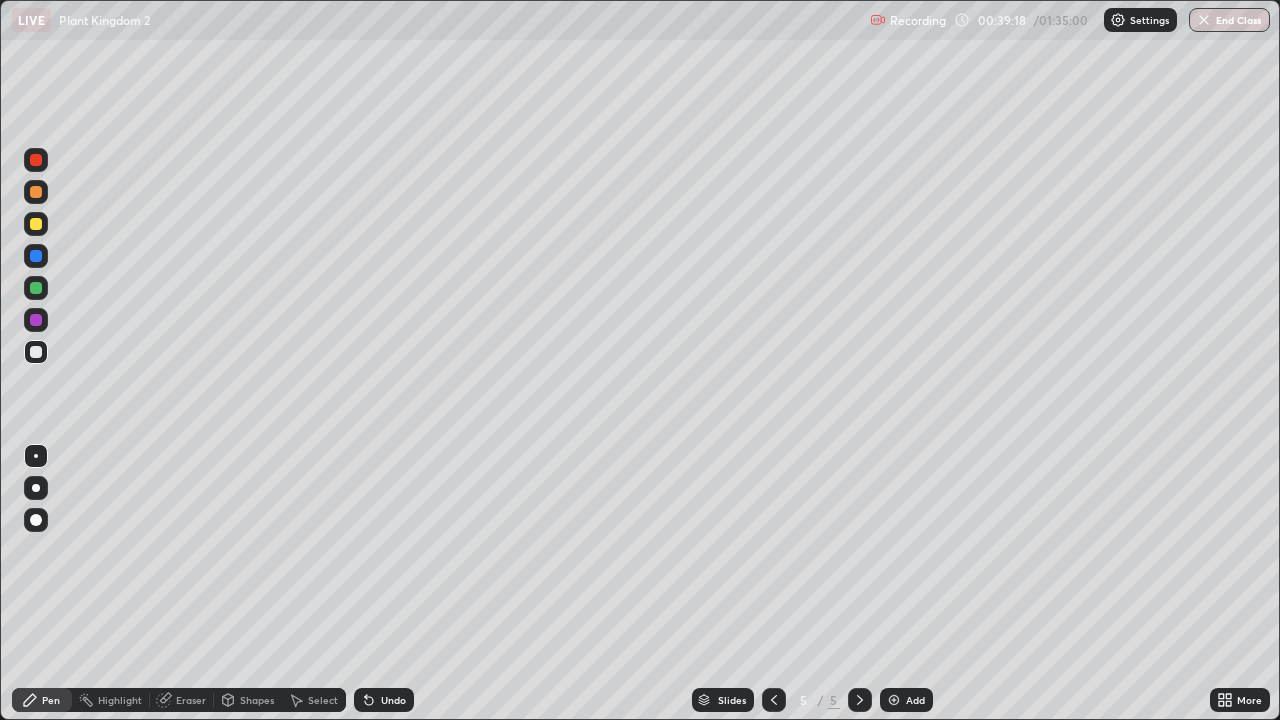 click on "Undo" at bounding box center [393, 700] 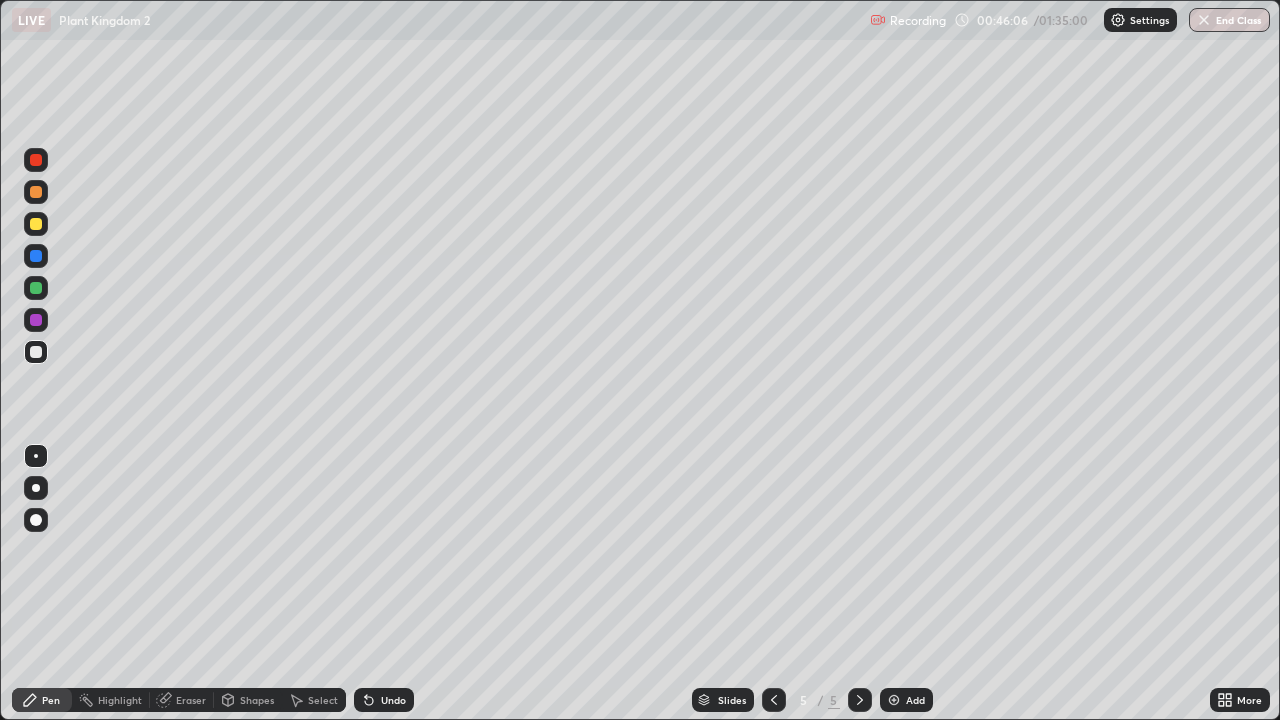 click on "Add" at bounding box center [915, 700] 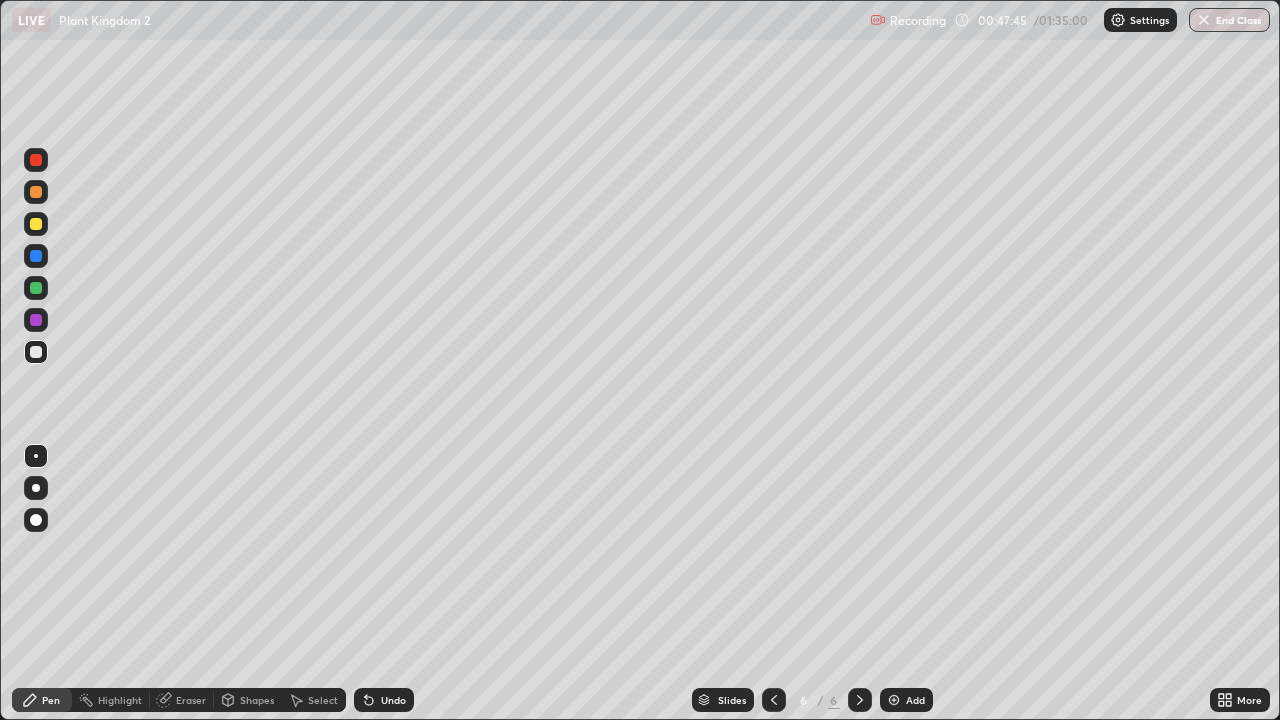 click on "Undo" at bounding box center (393, 700) 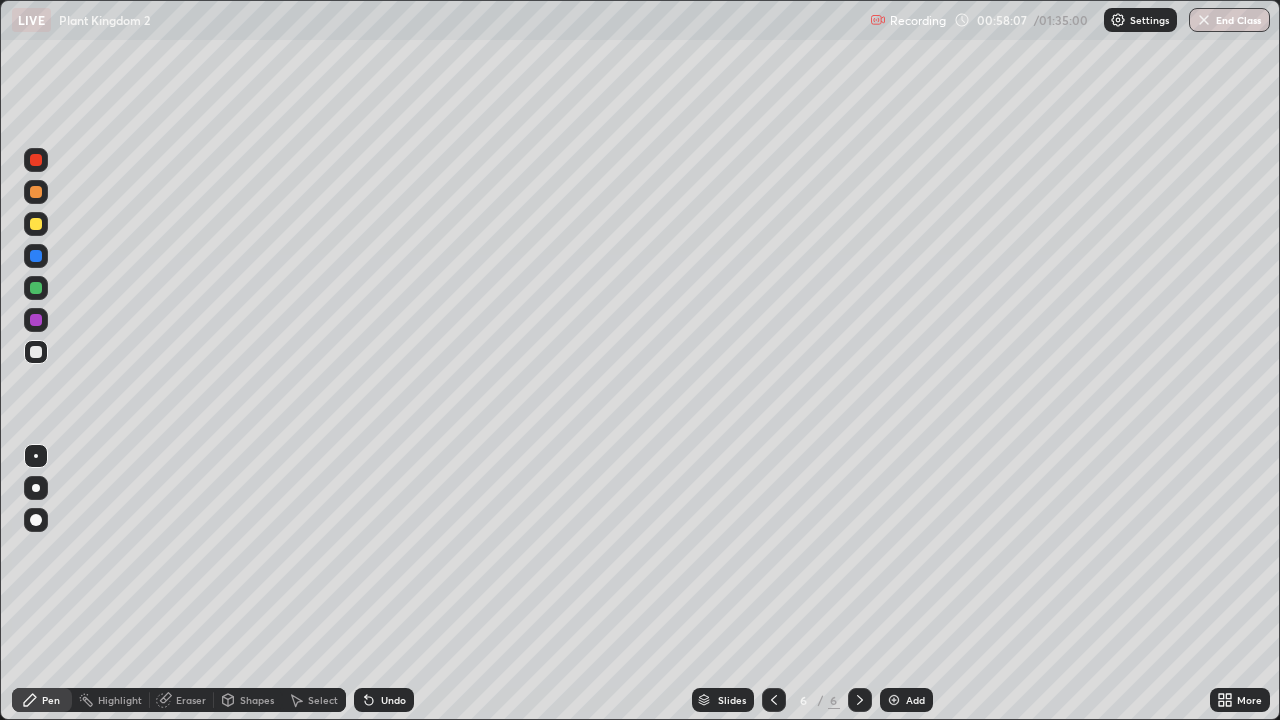 click on "Add" at bounding box center (906, 700) 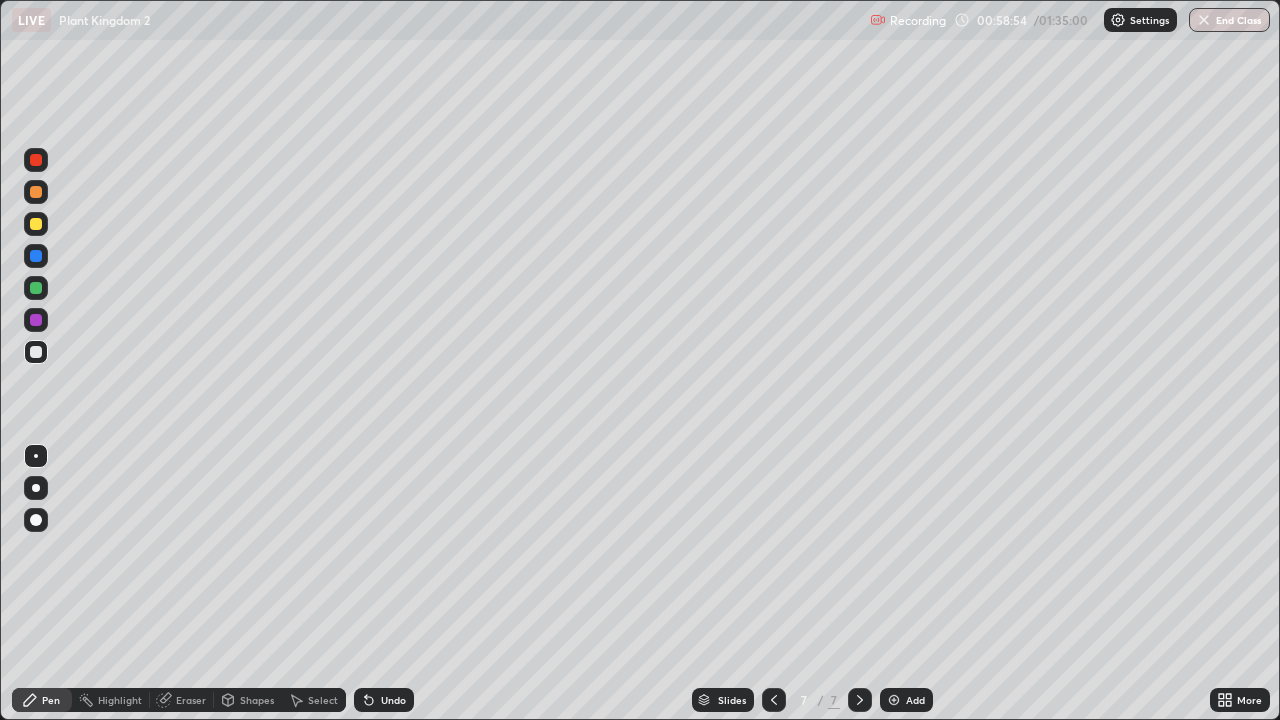 click on "Undo" at bounding box center [393, 700] 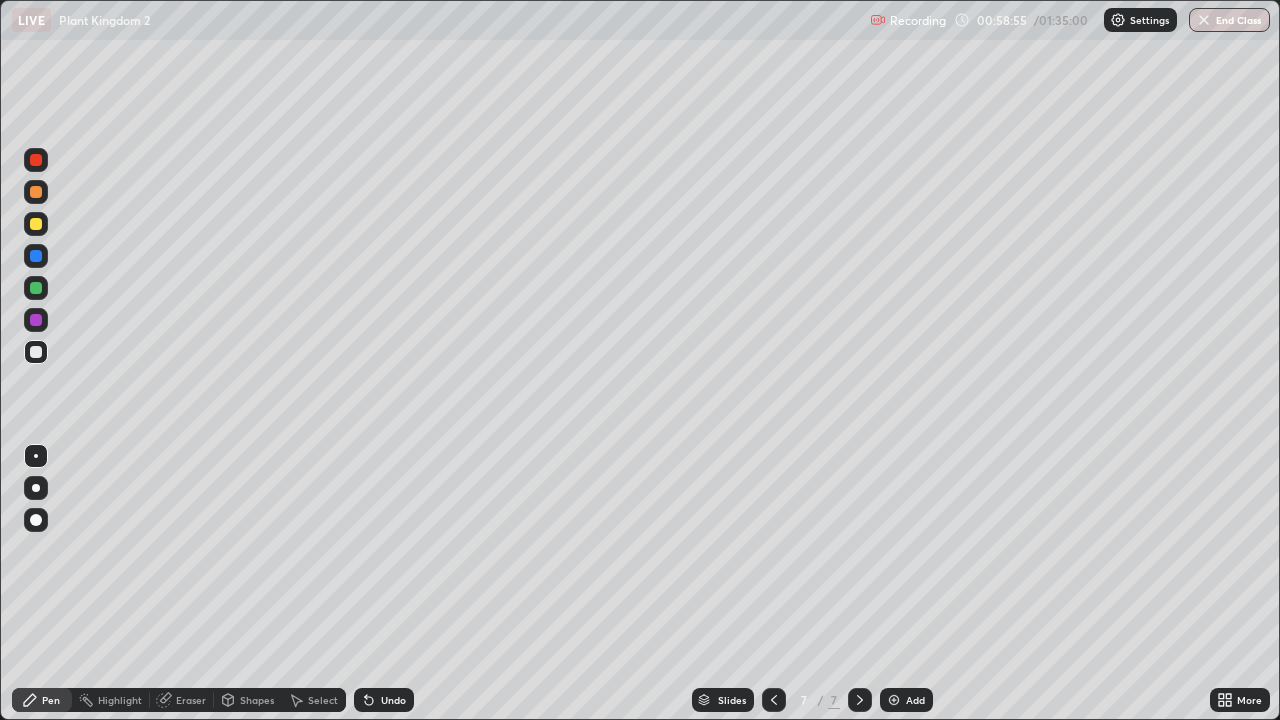 click on "Undo" at bounding box center (384, 700) 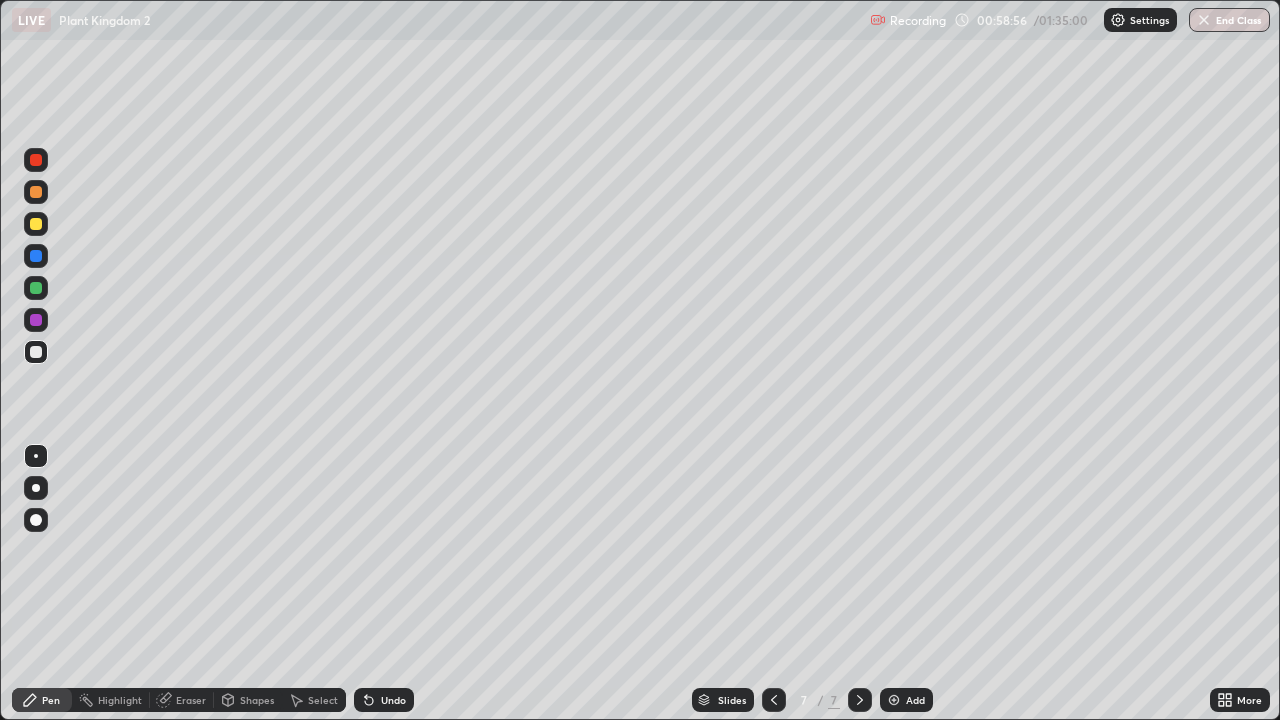 click on "Undo" at bounding box center [393, 700] 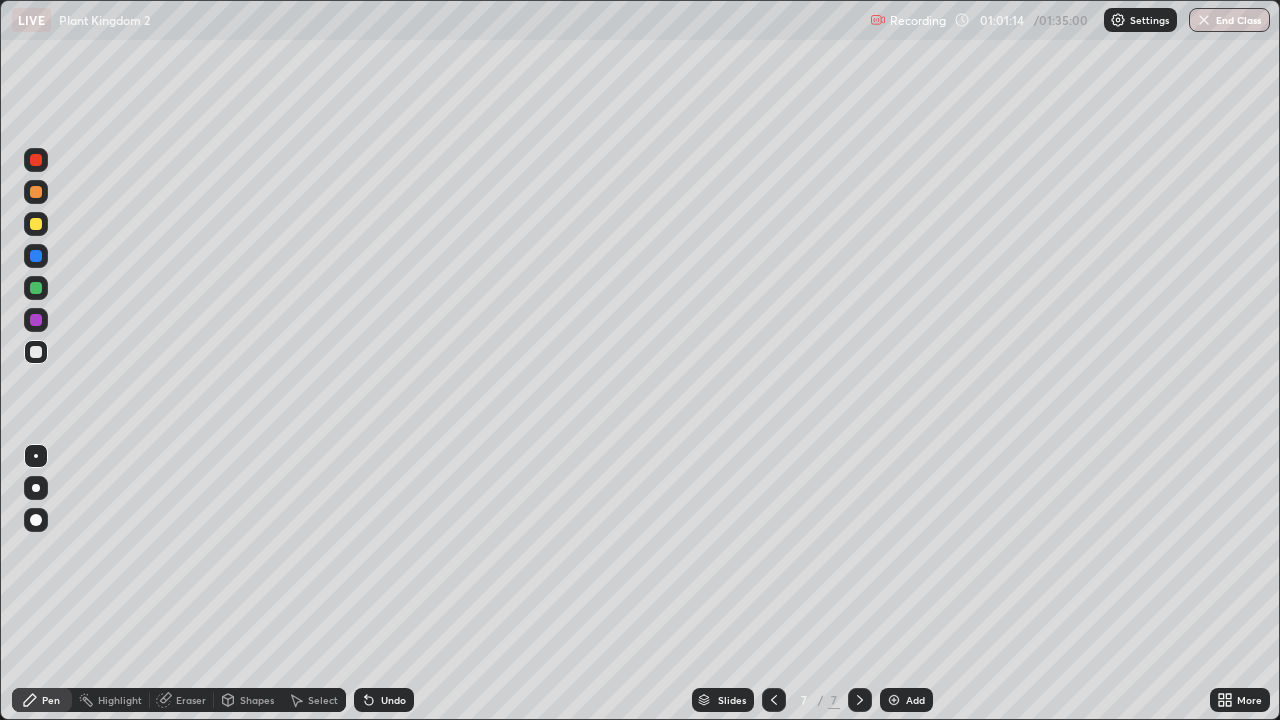 click on "Undo" at bounding box center [393, 700] 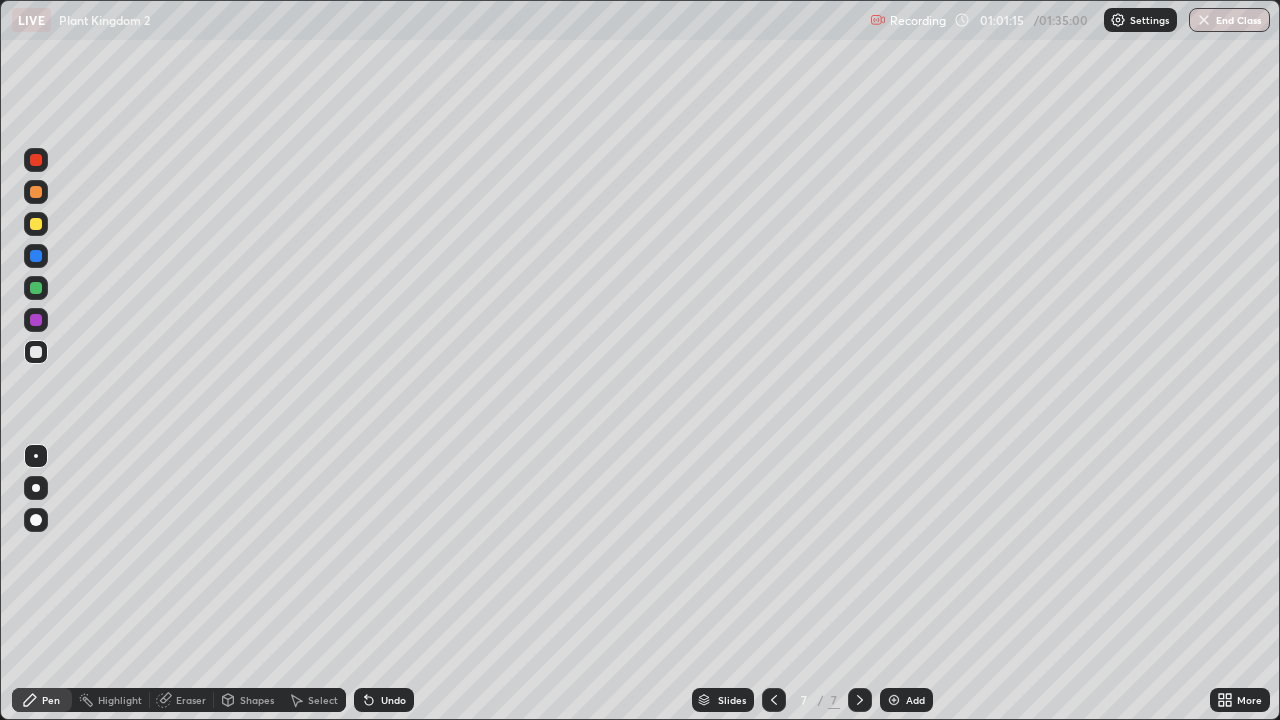 click on "Undo" at bounding box center [393, 700] 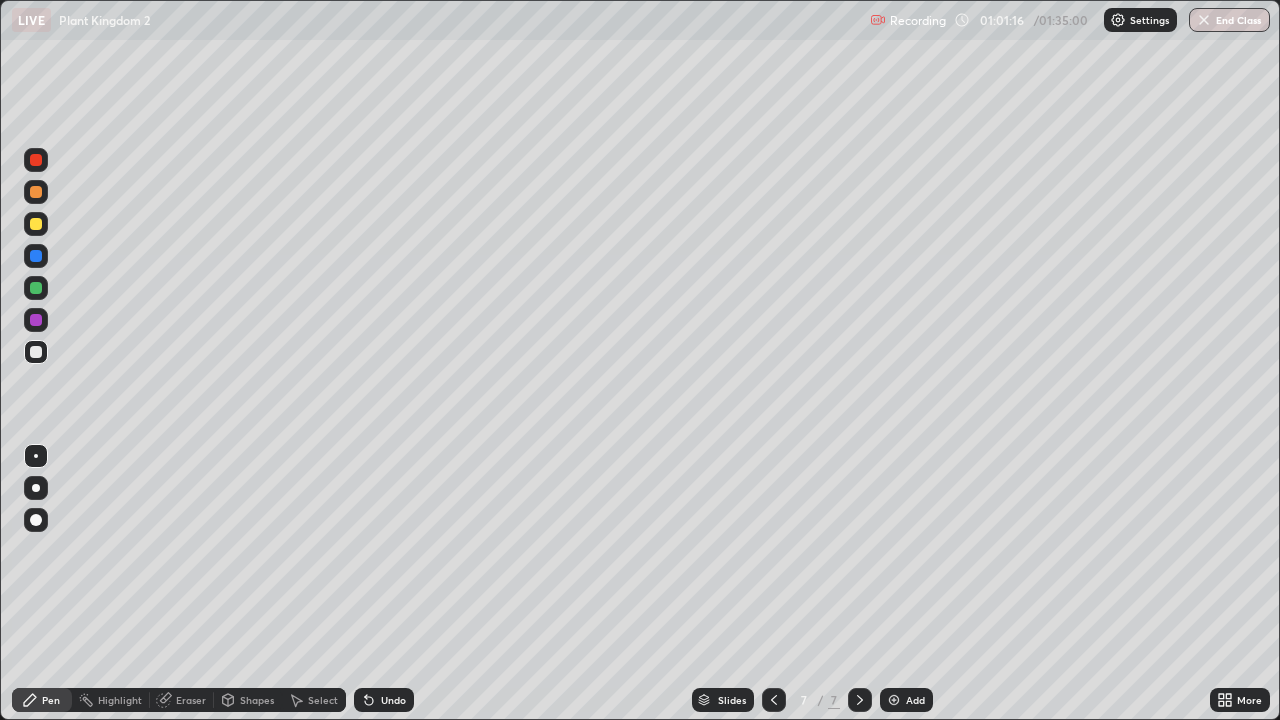 click on "Undo" at bounding box center (393, 700) 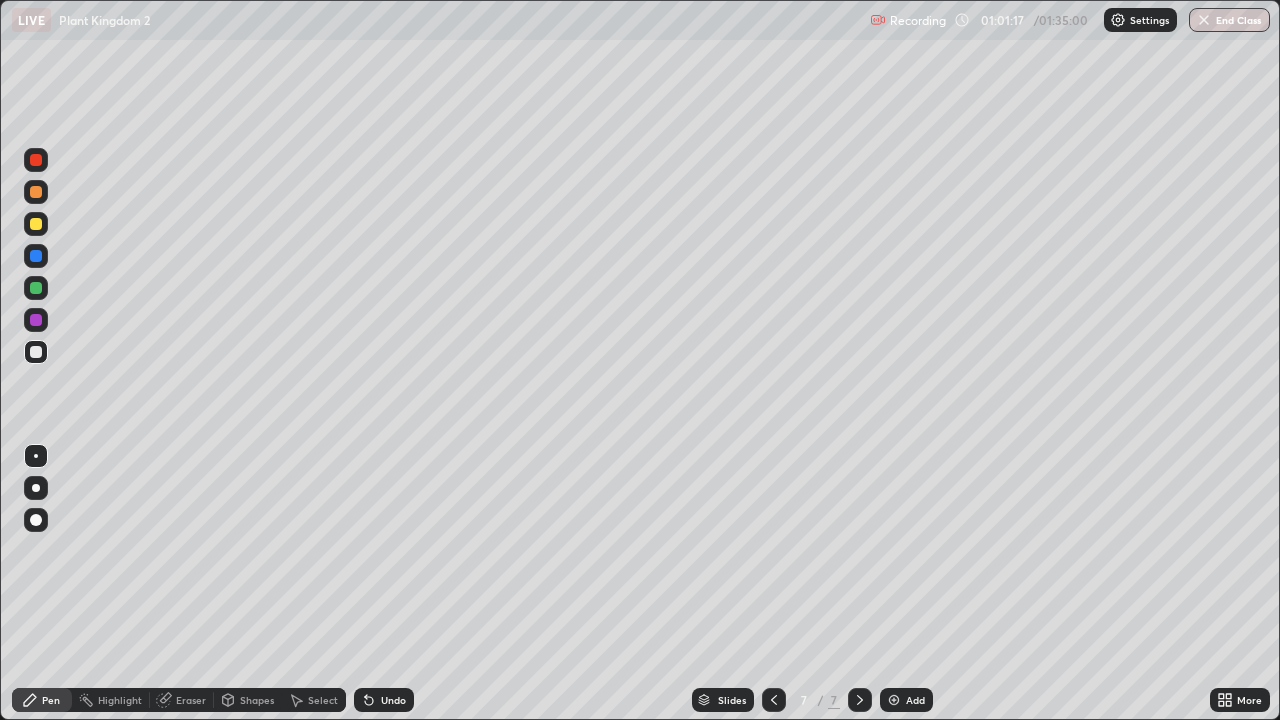 click on "Undo" at bounding box center [393, 700] 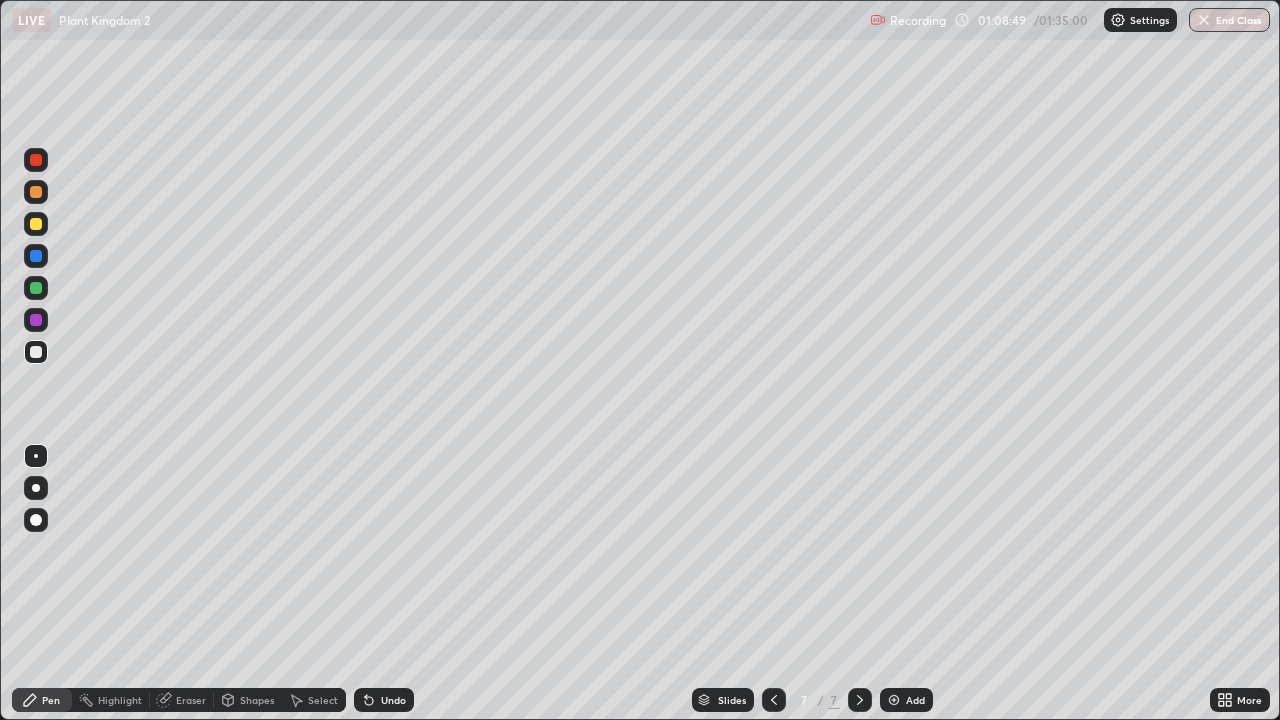 click on "Add" at bounding box center (915, 700) 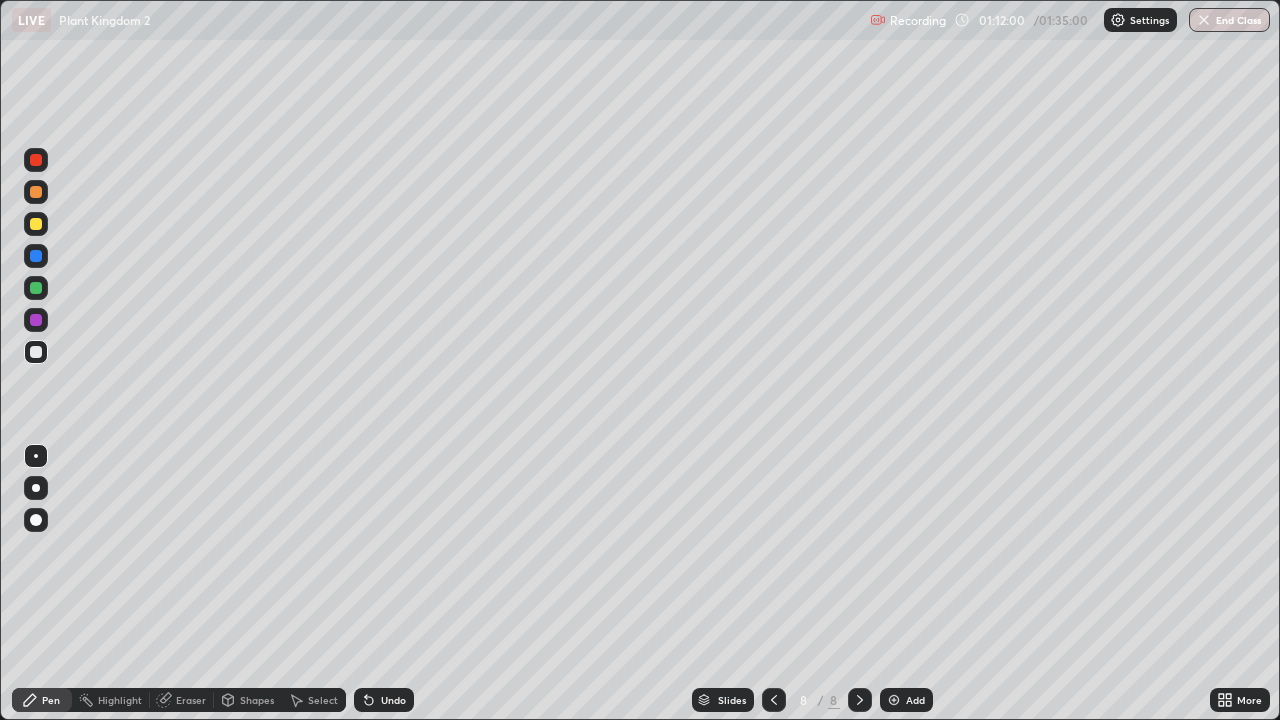 click on "Eraser" at bounding box center [191, 700] 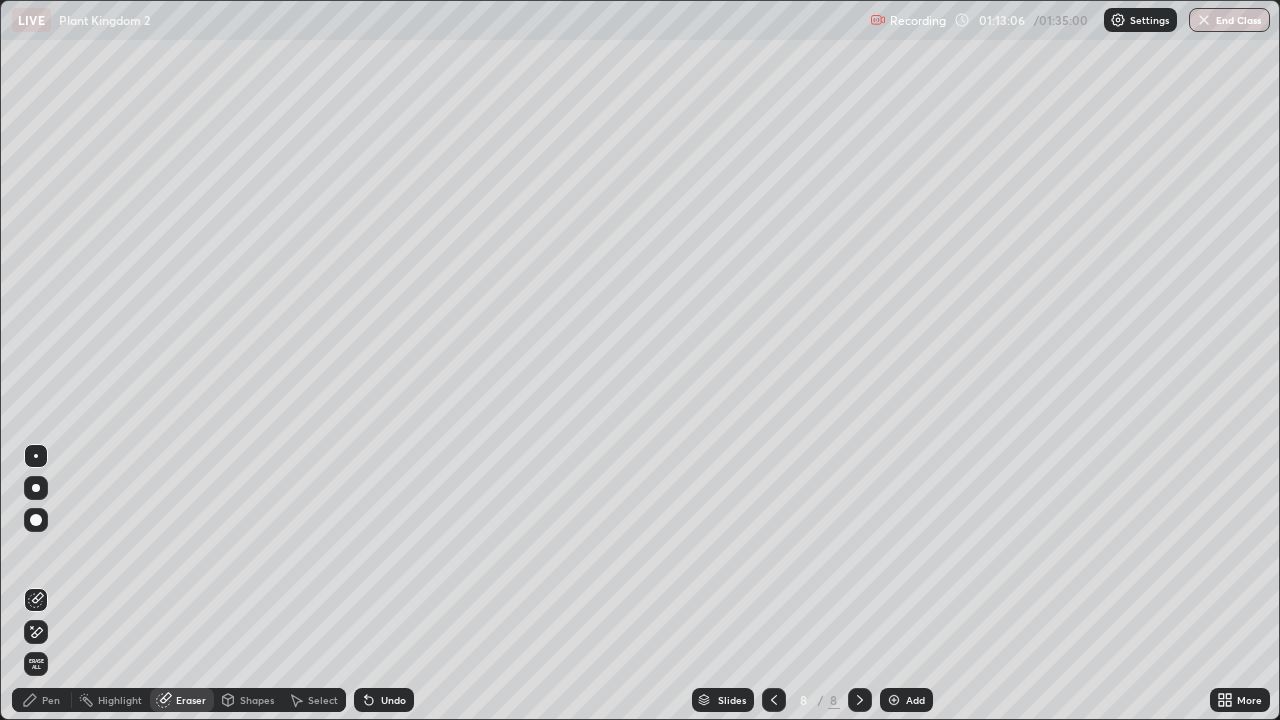 click on "Pen" at bounding box center [51, 700] 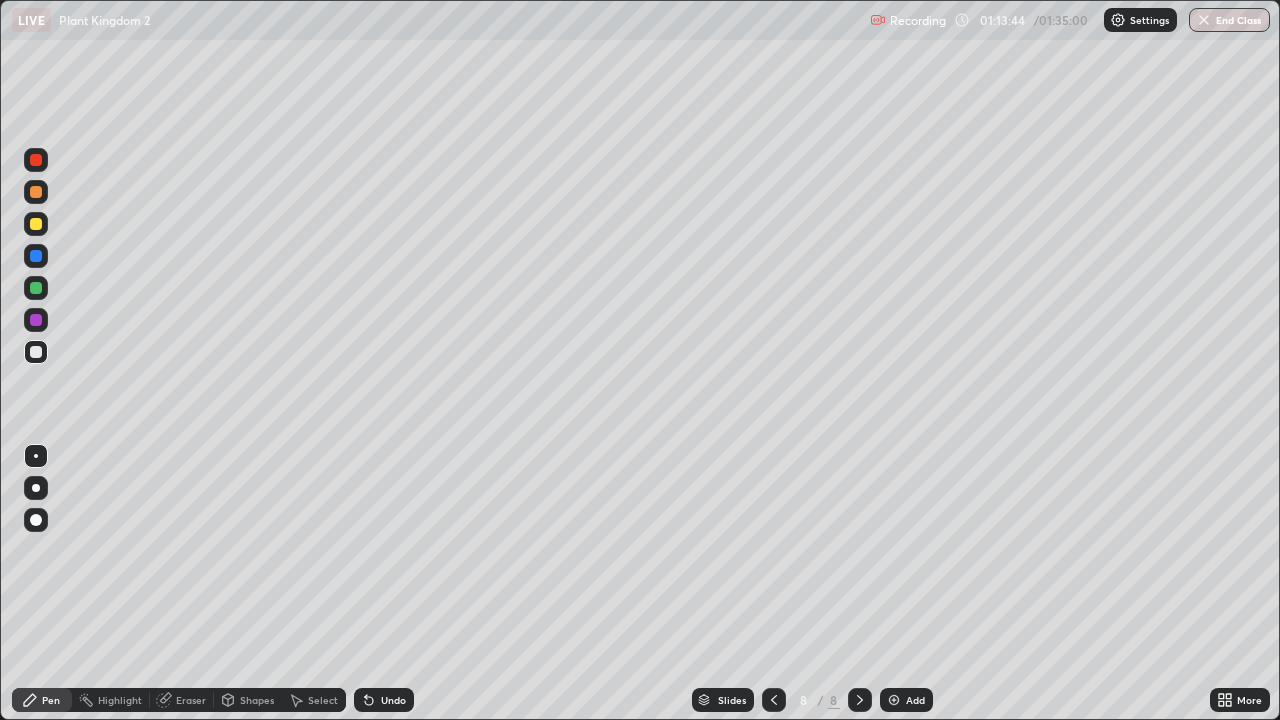 click on "Undo" at bounding box center (393, 700) 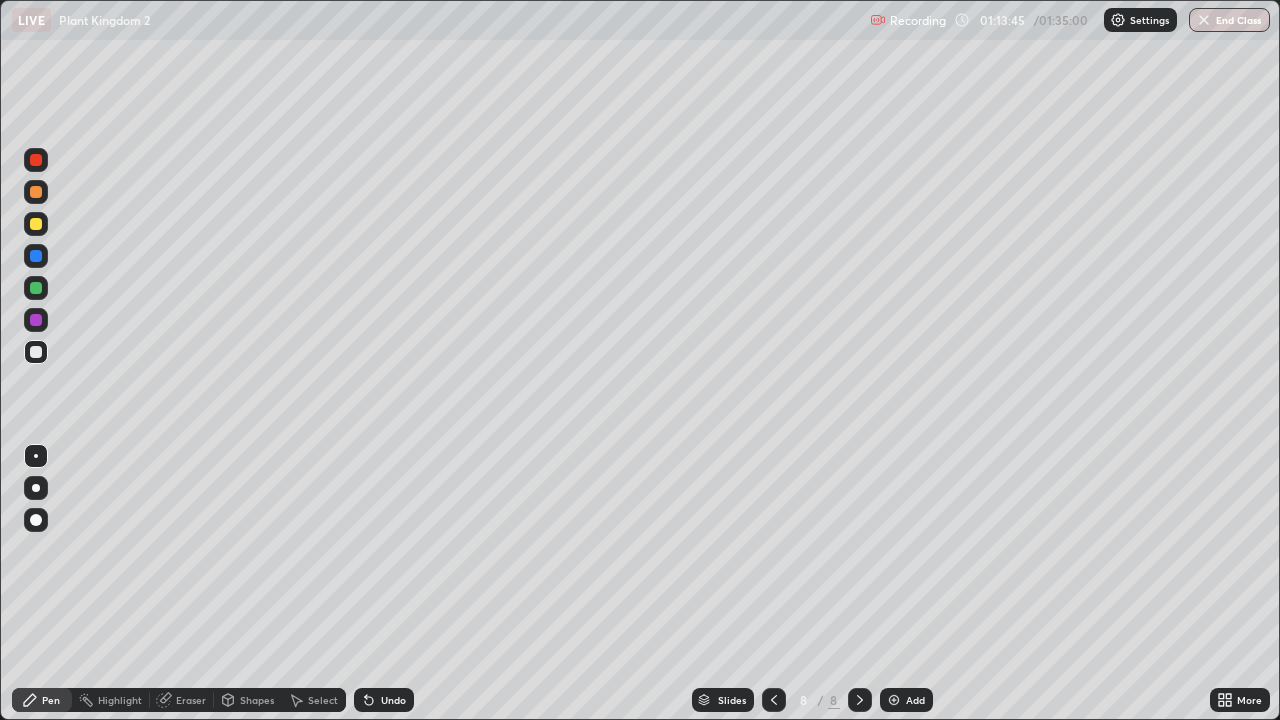 click on "Undo" at bounding box center (393, 700) 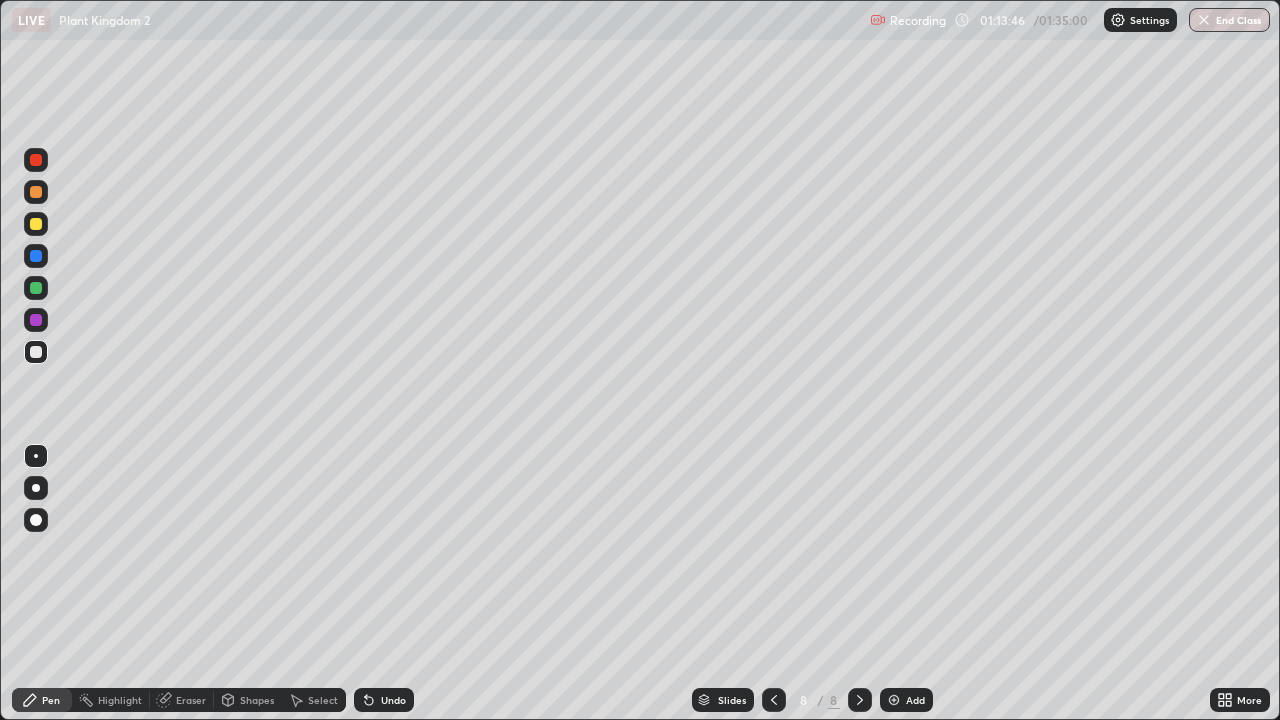 click on "Slides 8 / 8 Add" at bounding box center [812, 700] 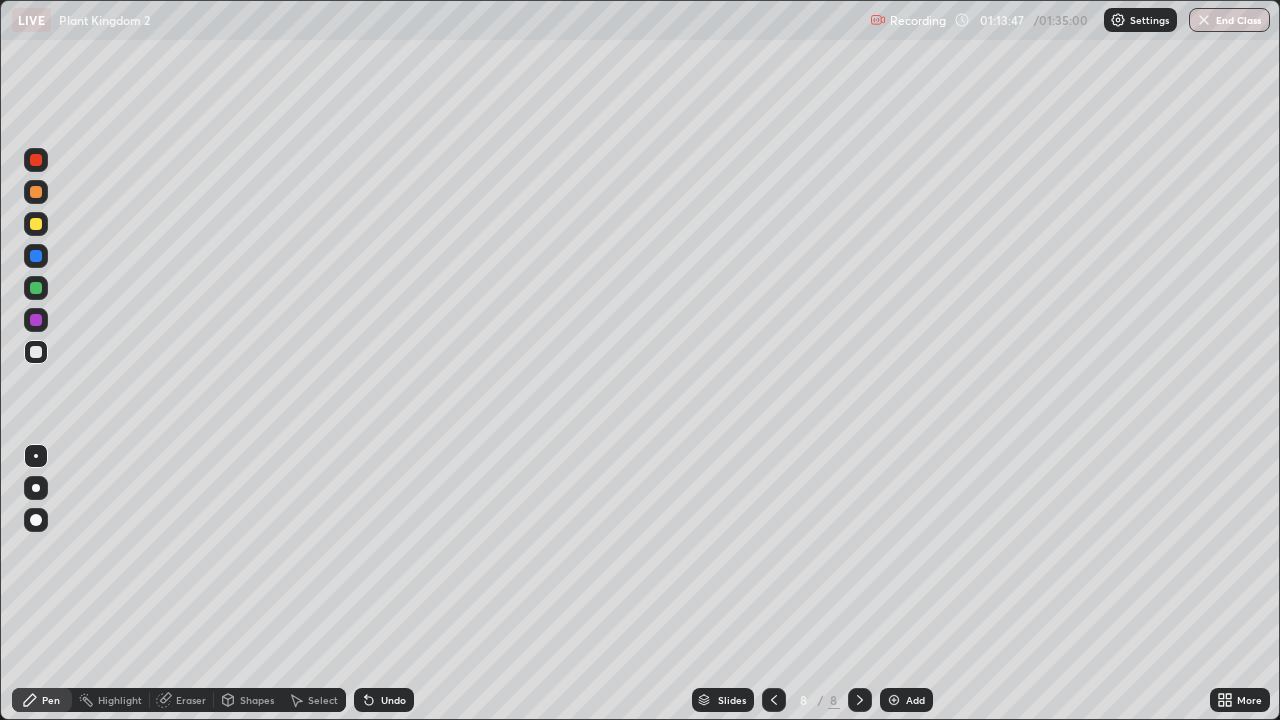 click on "Undo" at bounding box center (384, 700) 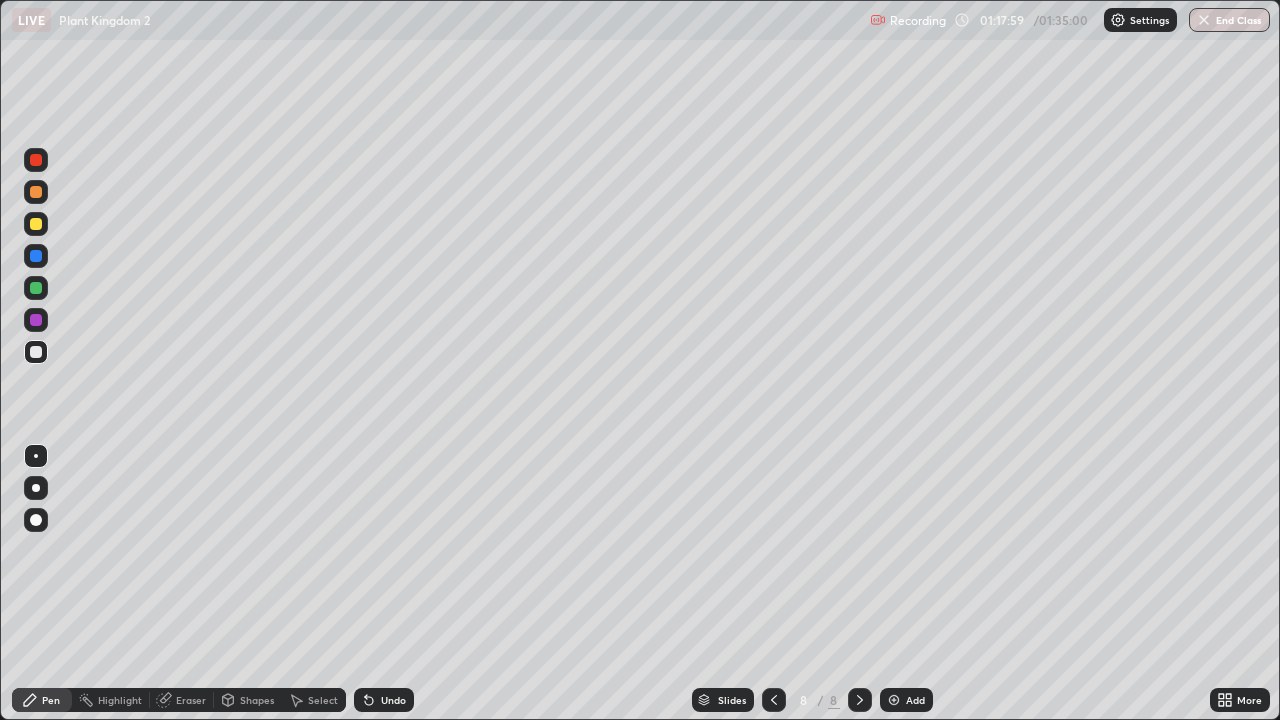 click on "Eraser" at bounding box center [182, 700] 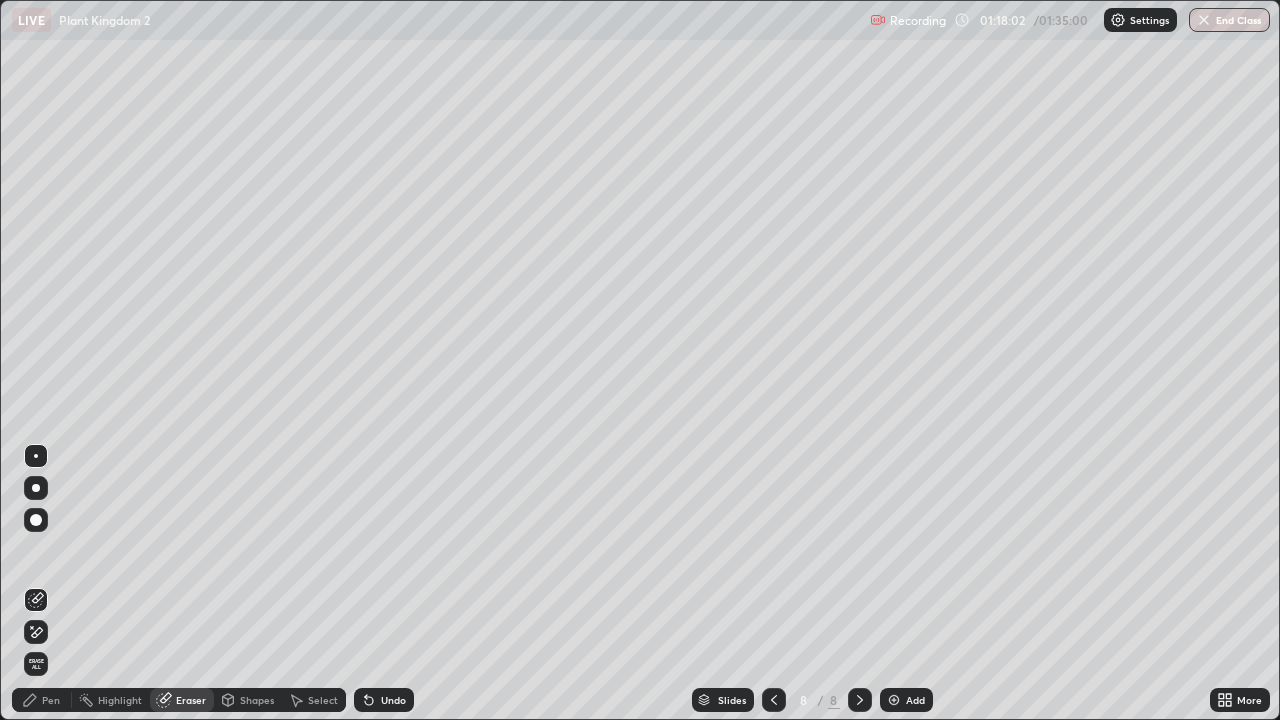 click on "Pen" at bounding box center (51, 700) 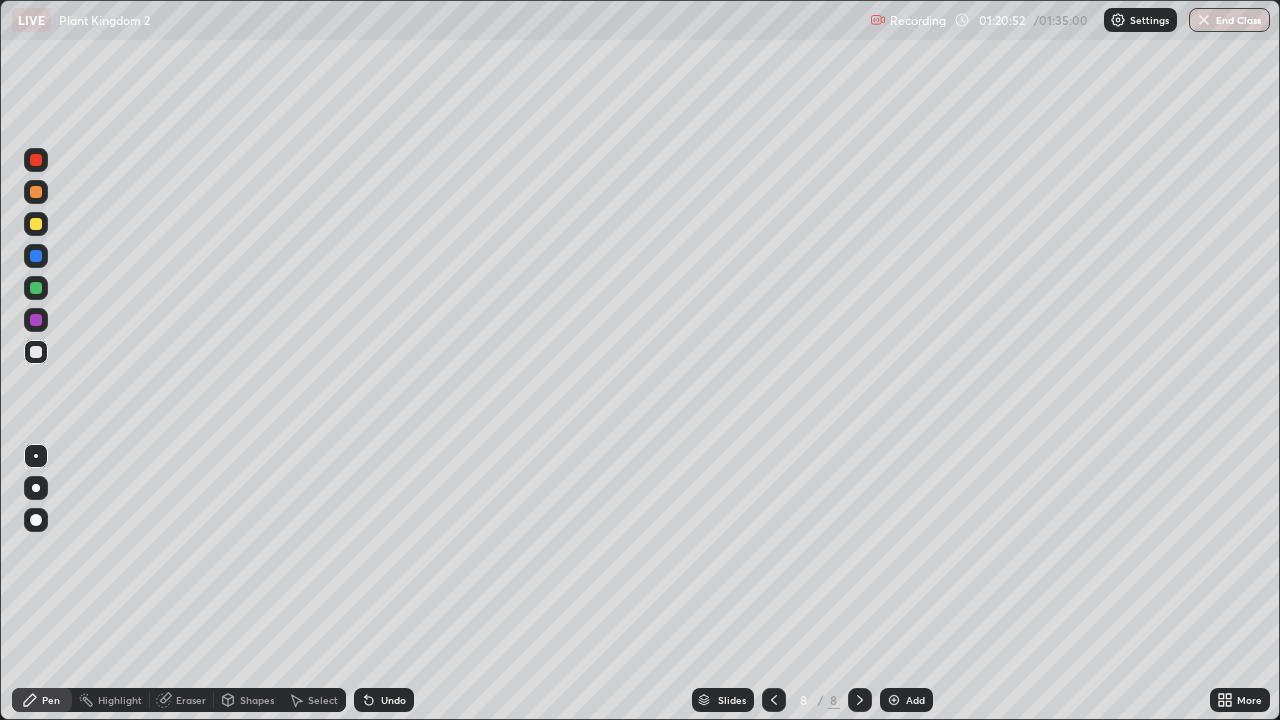 click on "Undo" at bounding box center (384, 700) 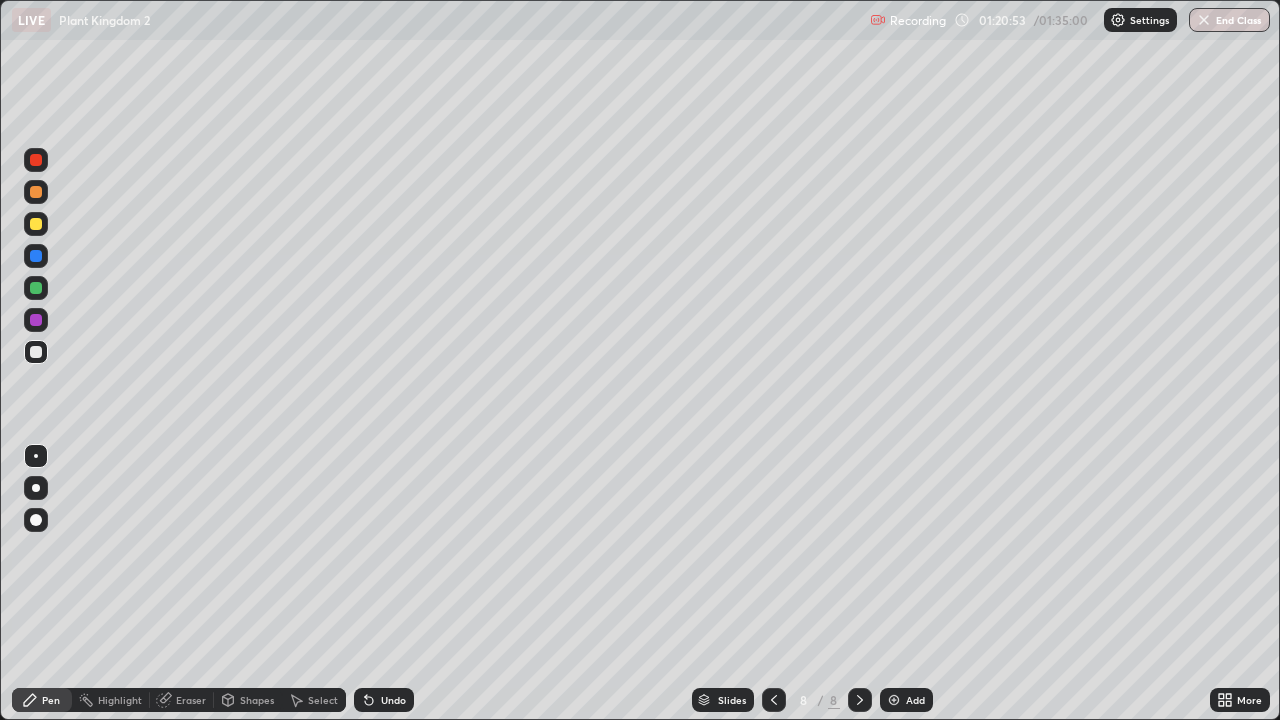 click on "Undo" at bounding box center [384, 700] 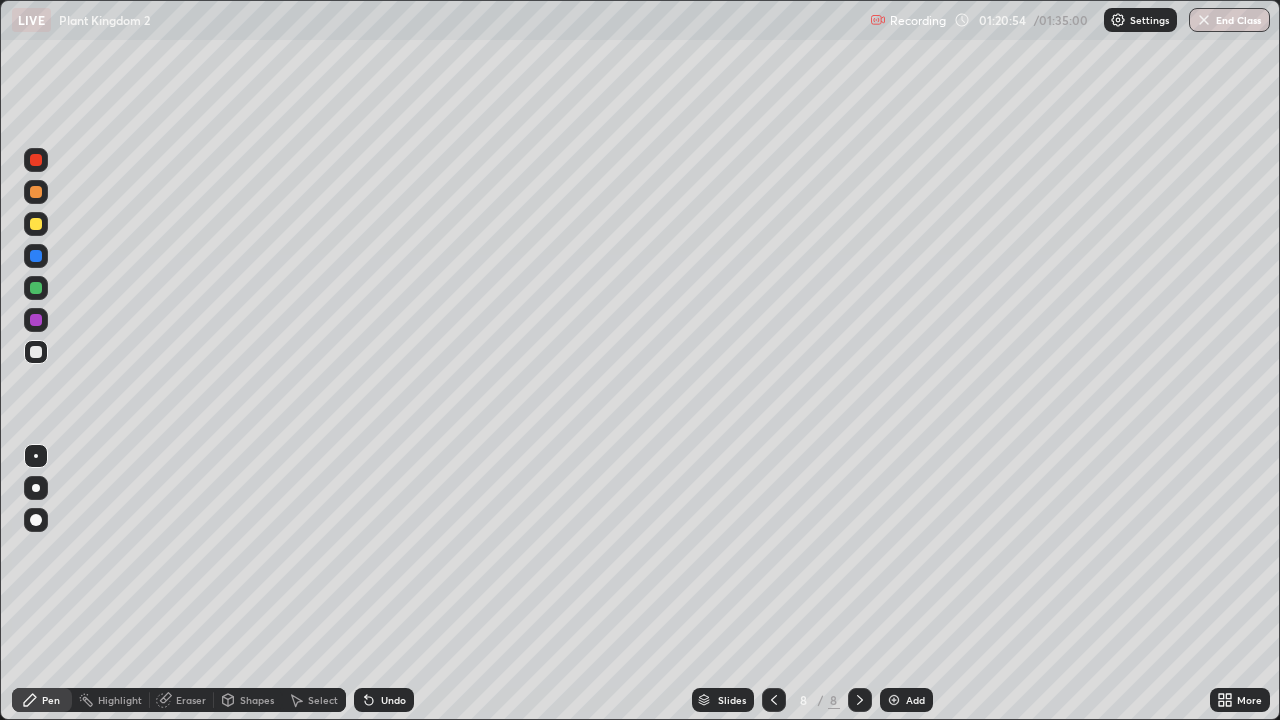click on "Undo" at bounding box center [384, 700] 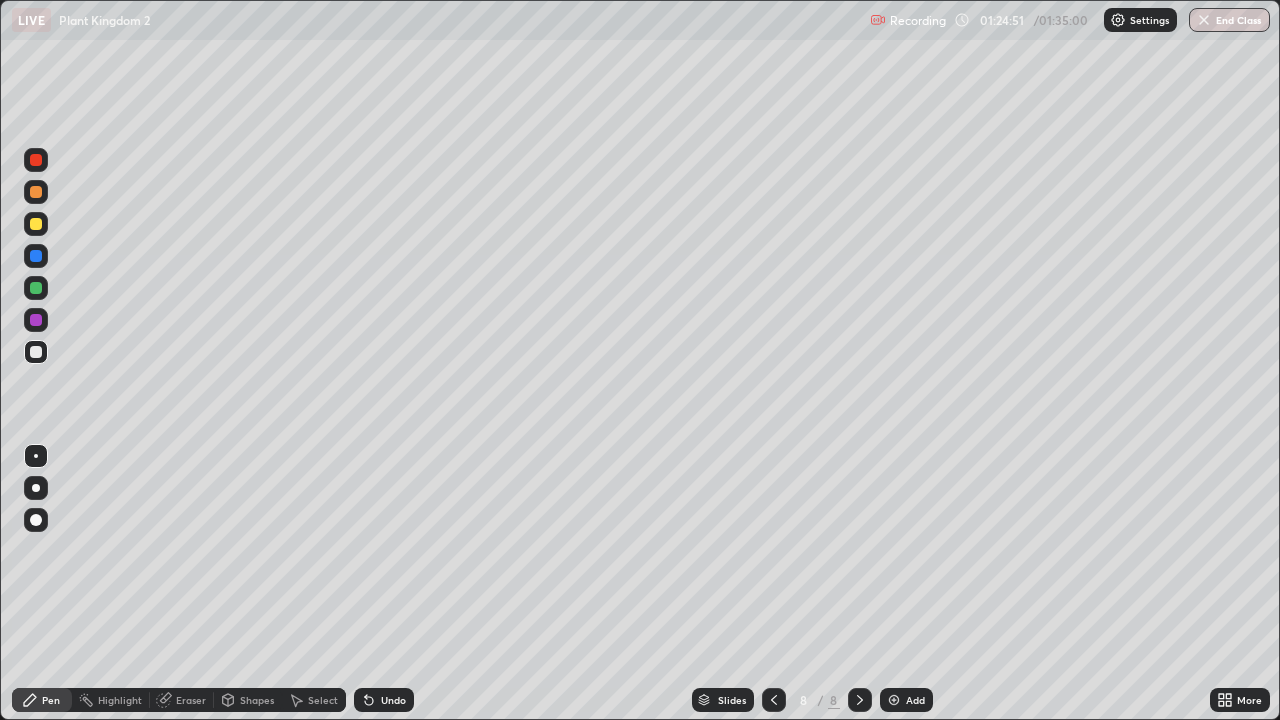 click on "Add" at bounding box center (915, 700) 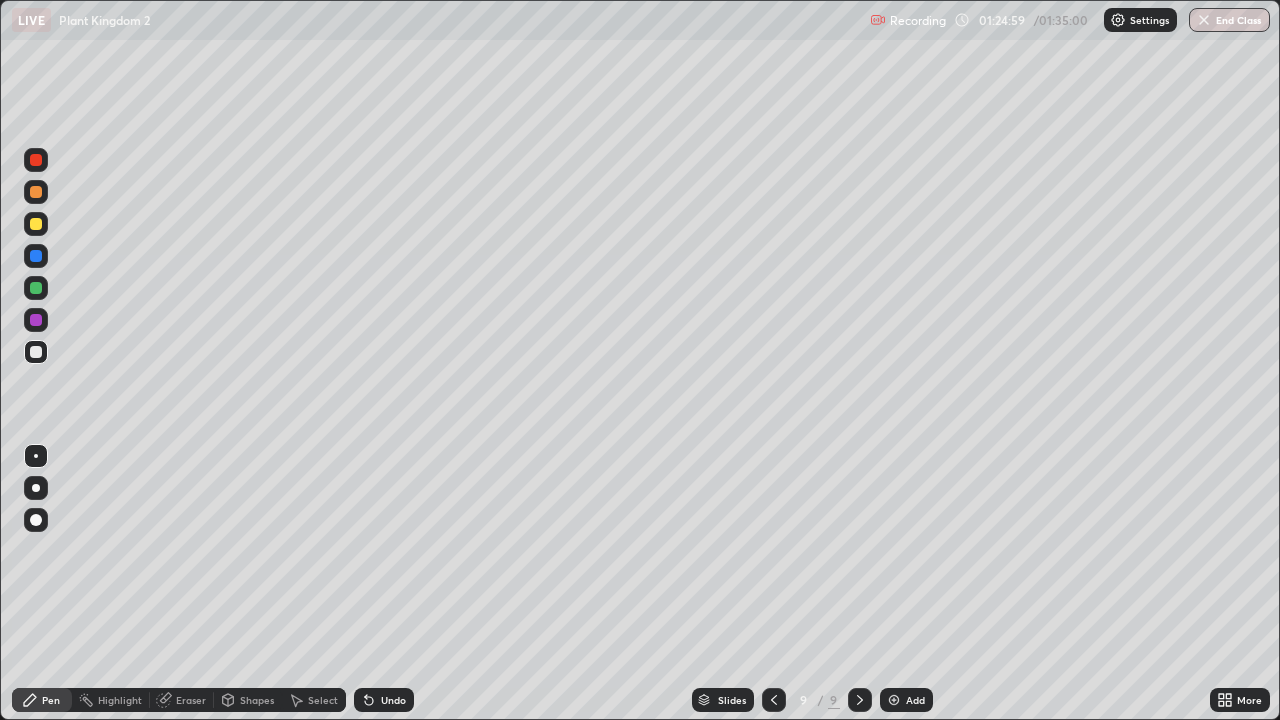 click on "Undo" at bounding box center [384, 700] 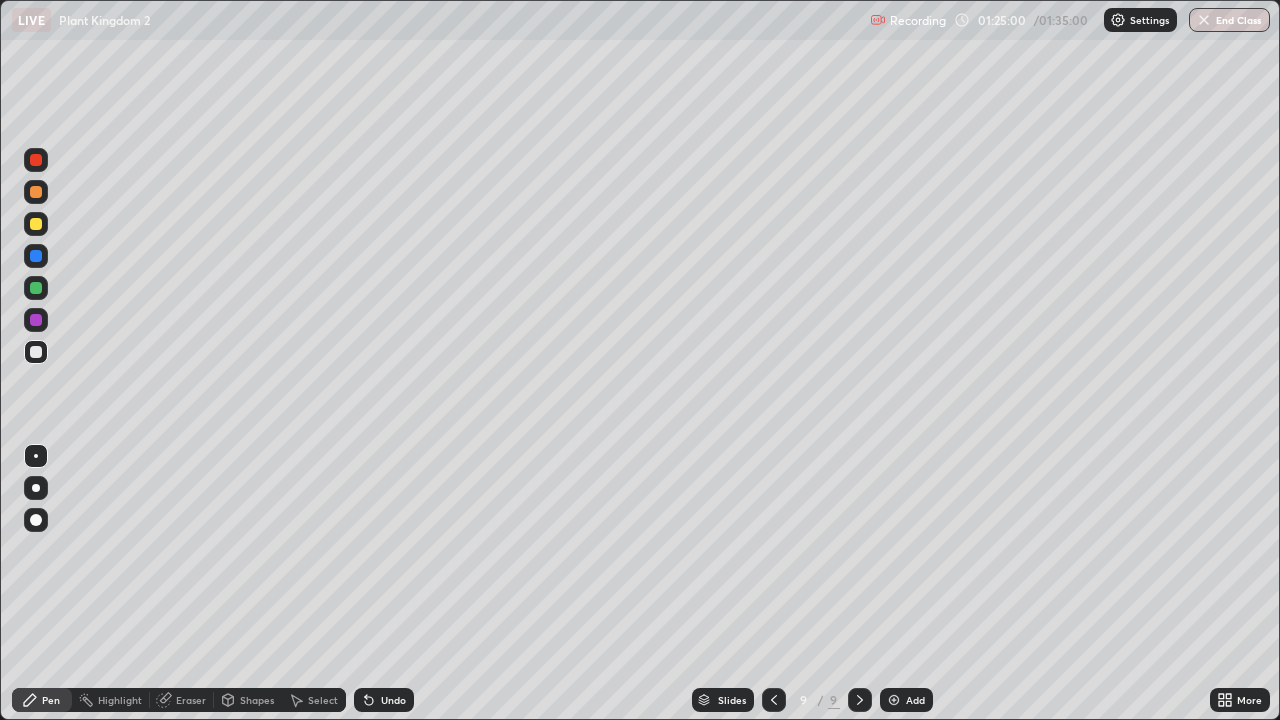 click on "Undo" at bounding box center [393, 700] 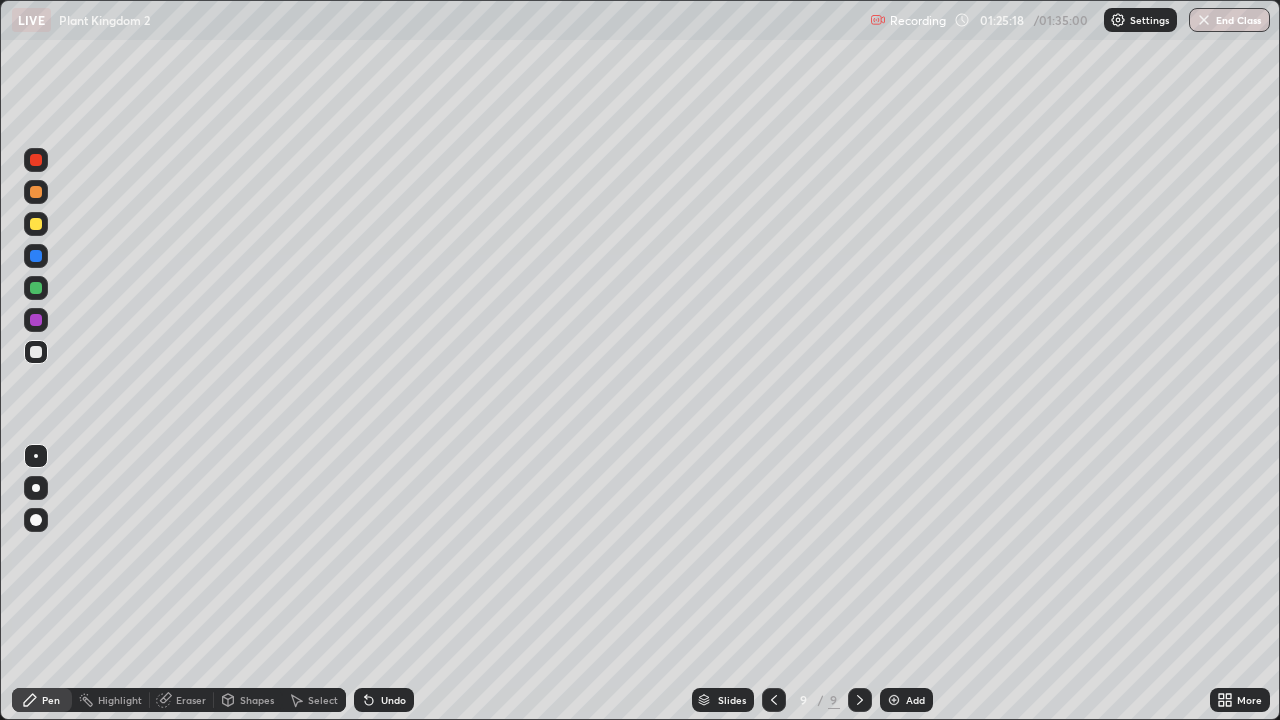 click on "Undo" at bounding box center [384, 700] 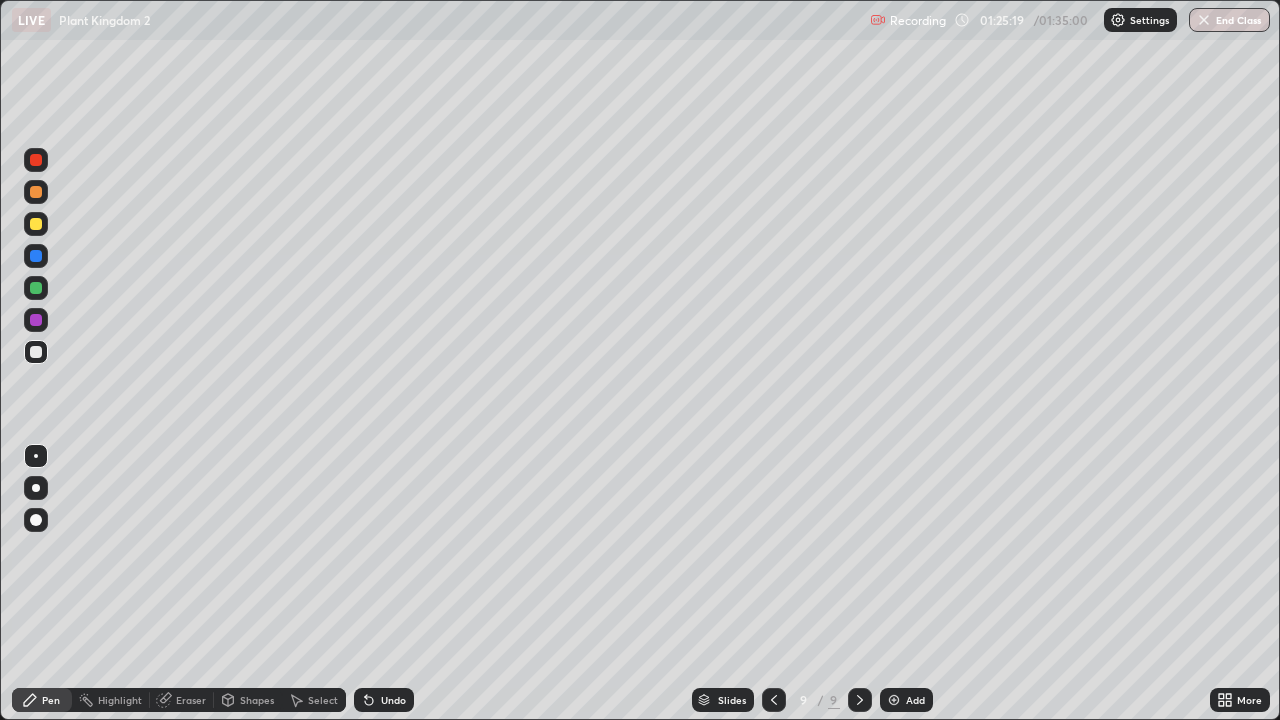 click on "Undo" at bounding box center [384, 700] 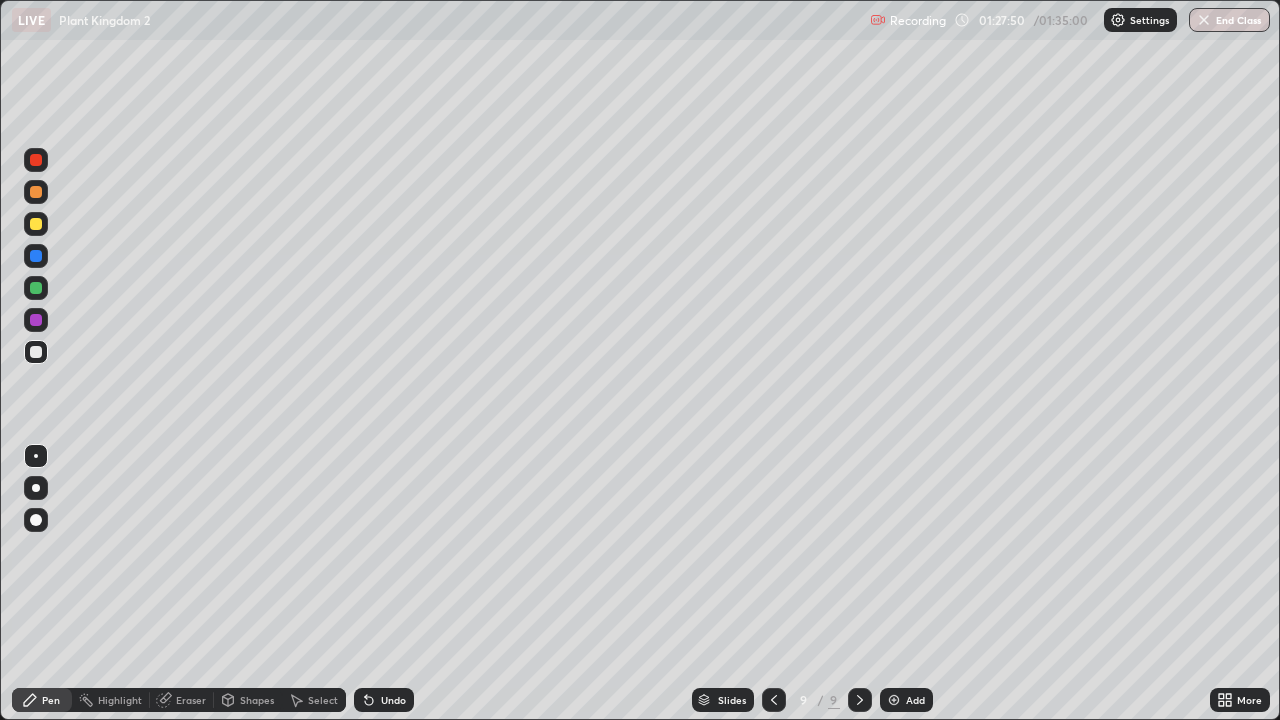 click on "Eraser" at bounding box center (182, 700) 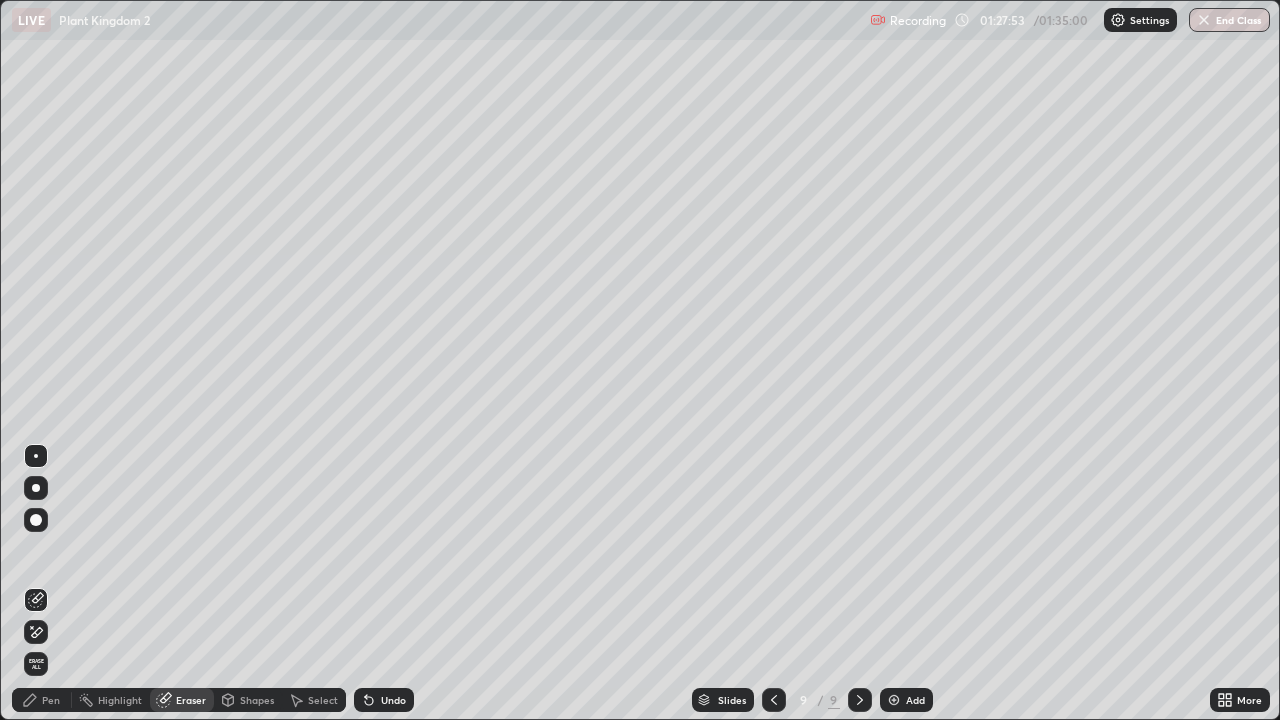 click on "Pen" at bounding box center (42, 700) 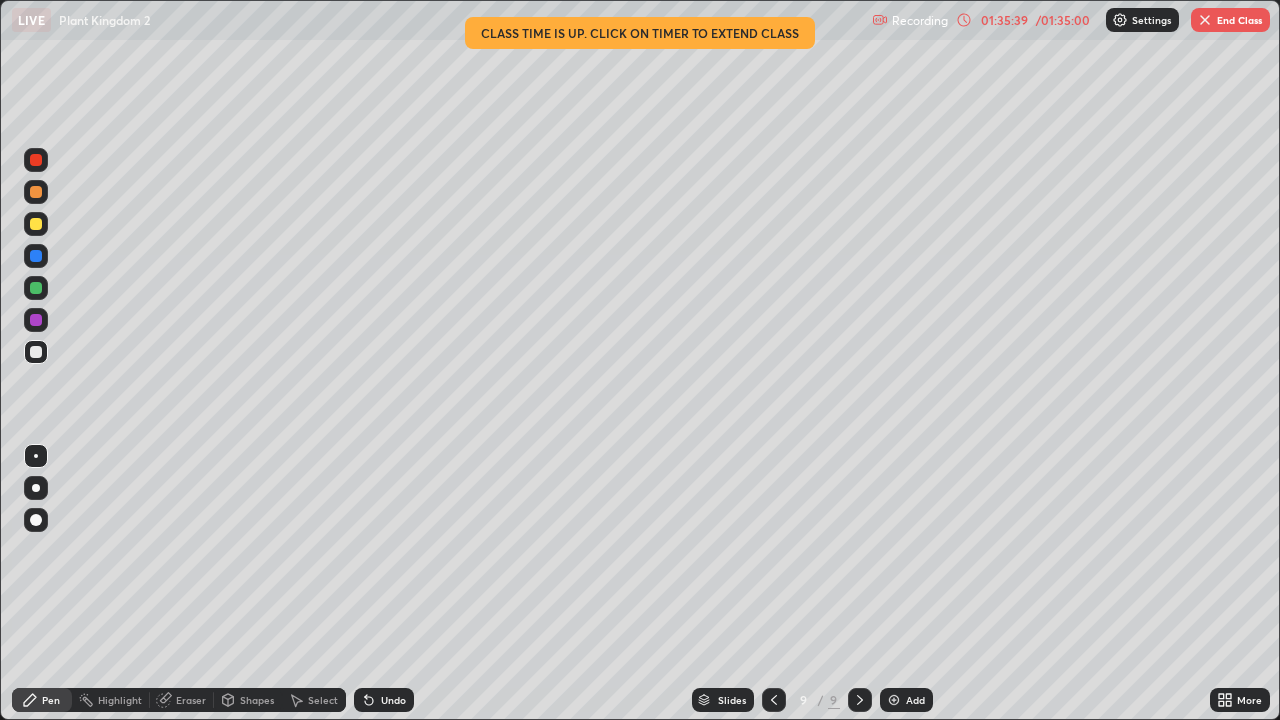 click on "End Class" at bounding box center (1230, 20) 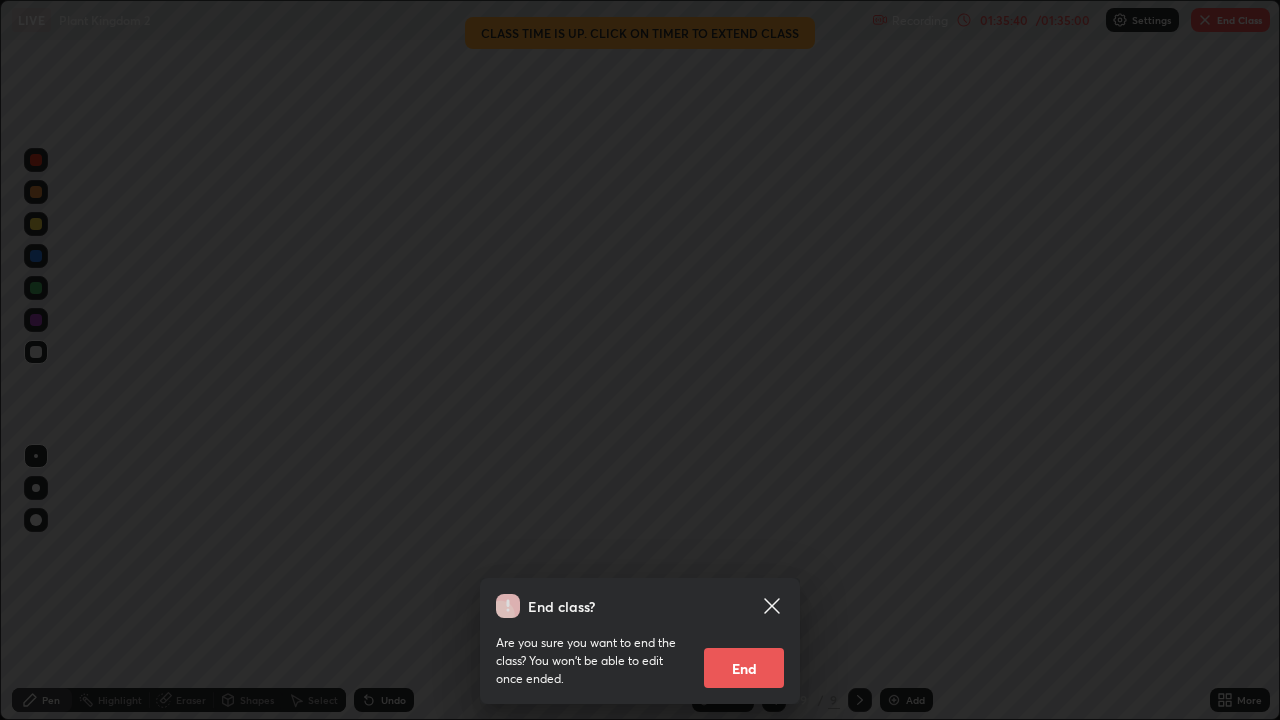 click on "End" at bounding box center (744, 668) 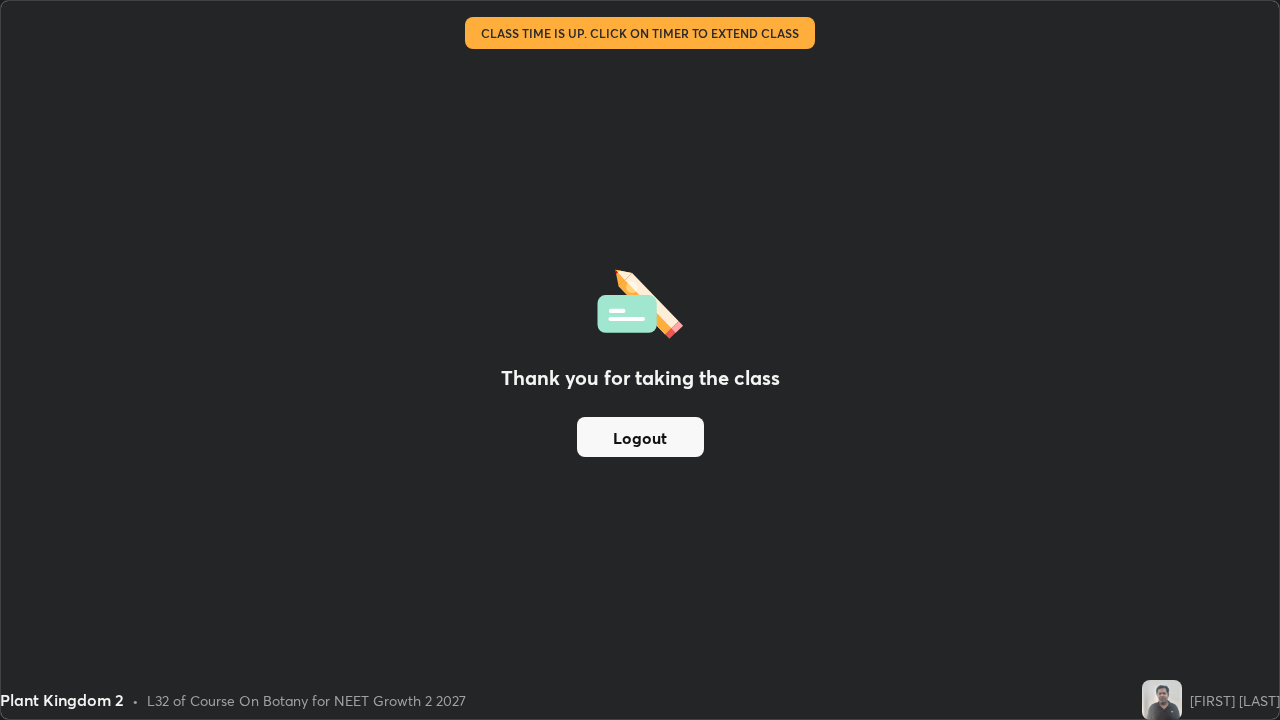 click on "Logout" at bounding box center (640, 437) 